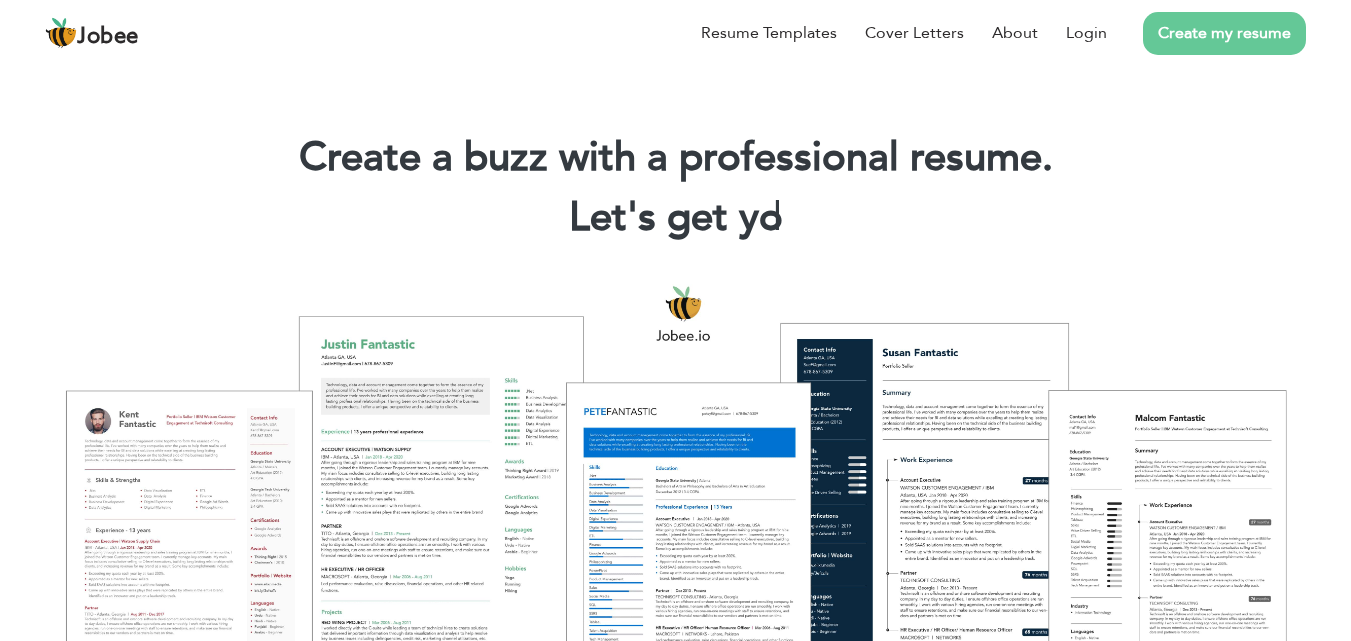scroll, scrollTop: 0, scrollLeft: 0, axis: both 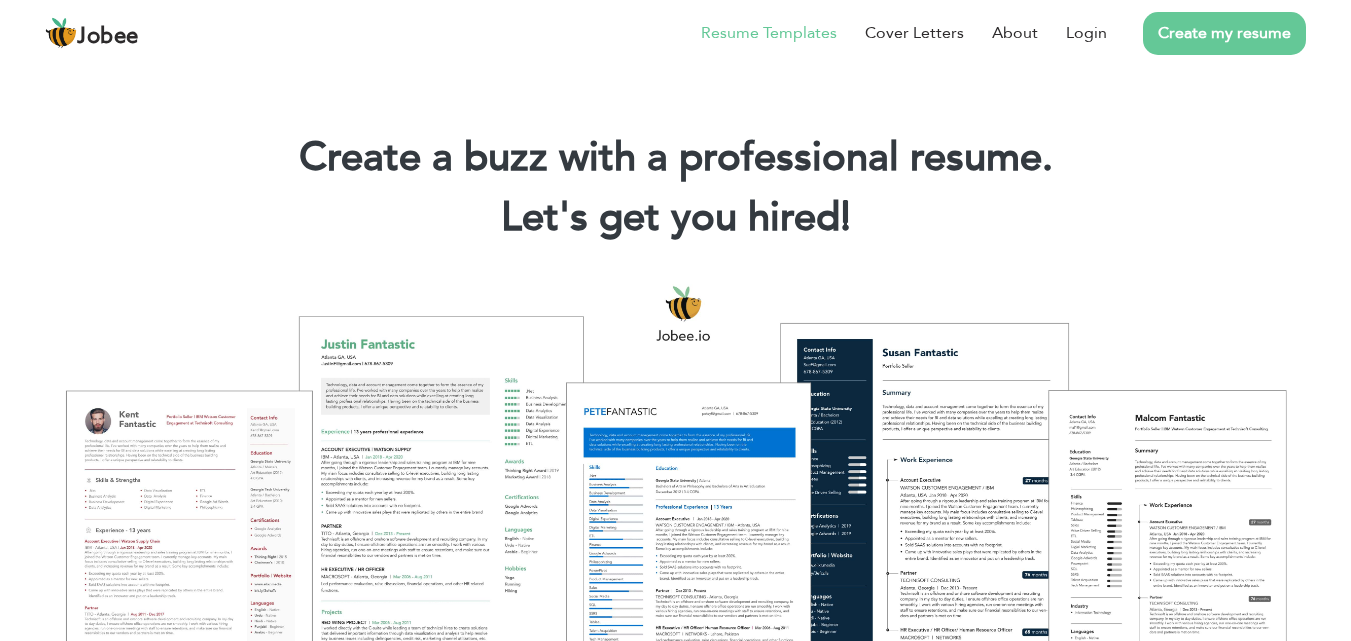 click on "Resume Templates" at bounding box center (769, 33) 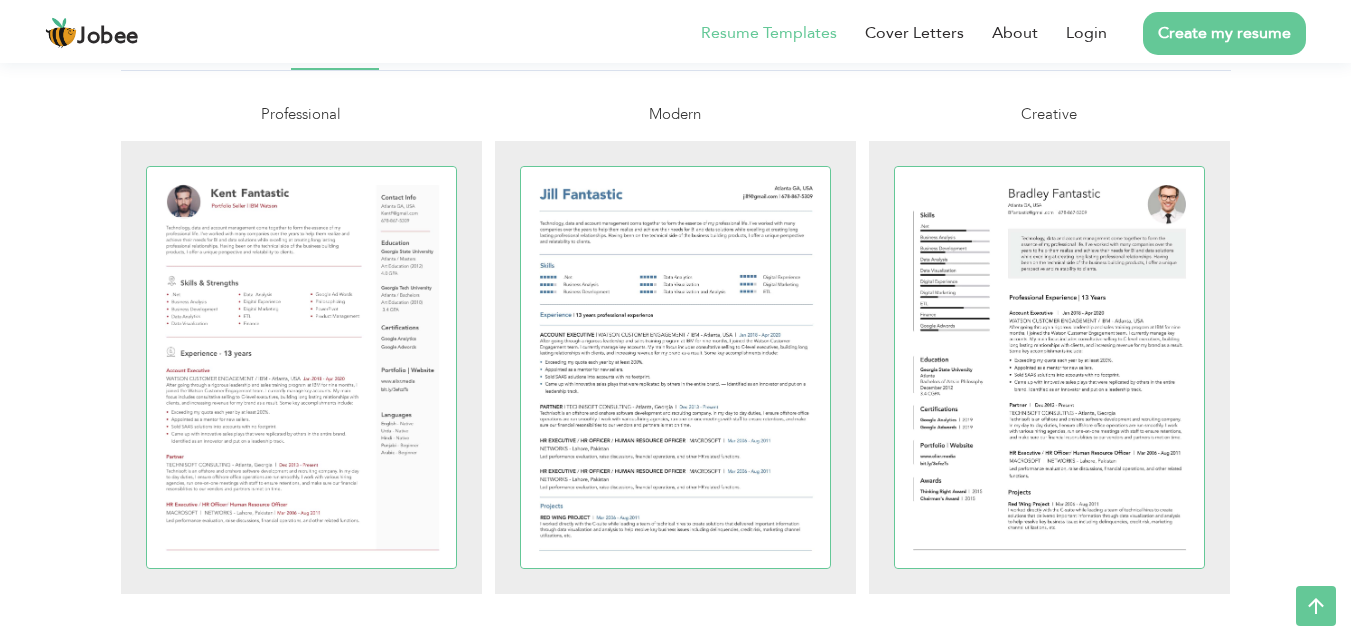 scroll, scrollTop: 360, scrollLeft: 0, axis: vertical 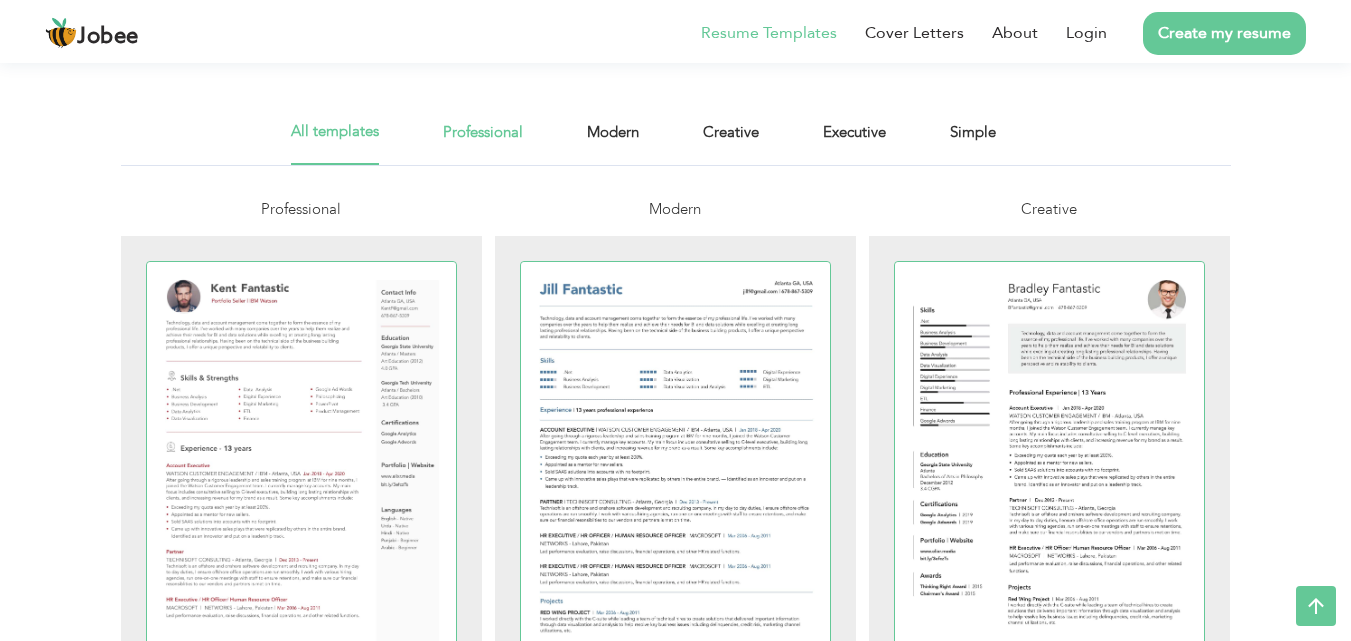 click on "Professional" at bounding box center [483, 142] 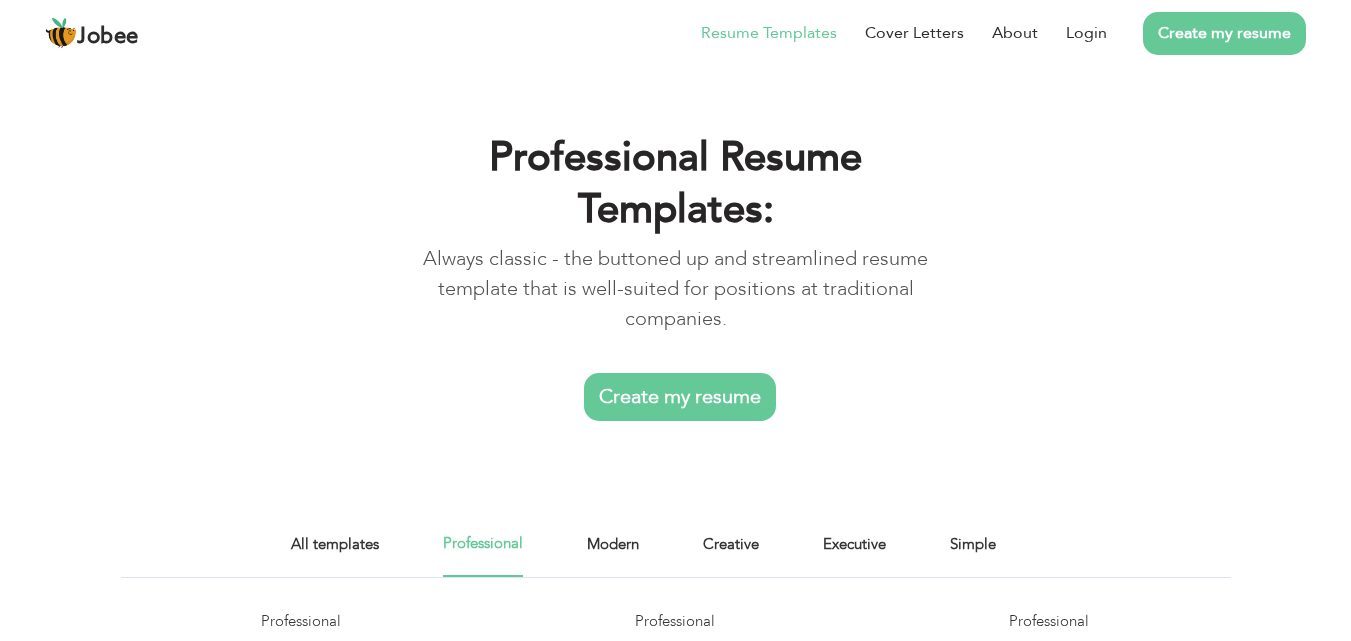 scroll, scrollTop: 0, scrollLeft: 0, axis: both 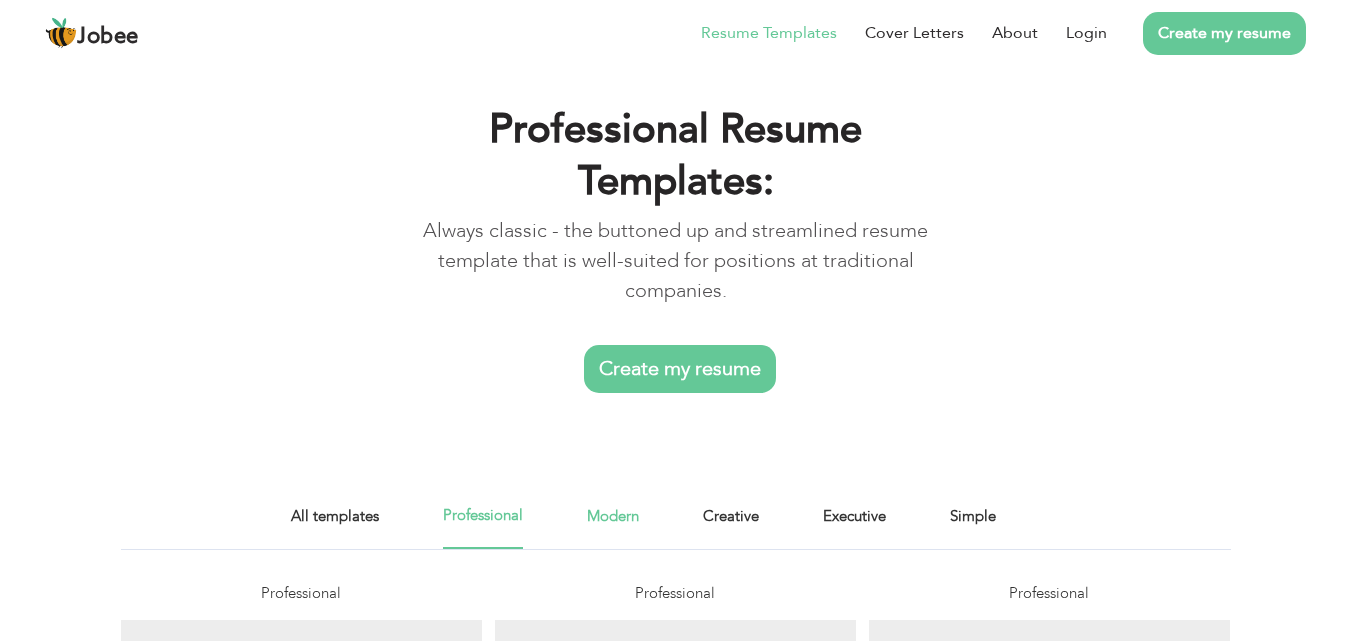 click on "Modern" at bounding box center (613, 526) 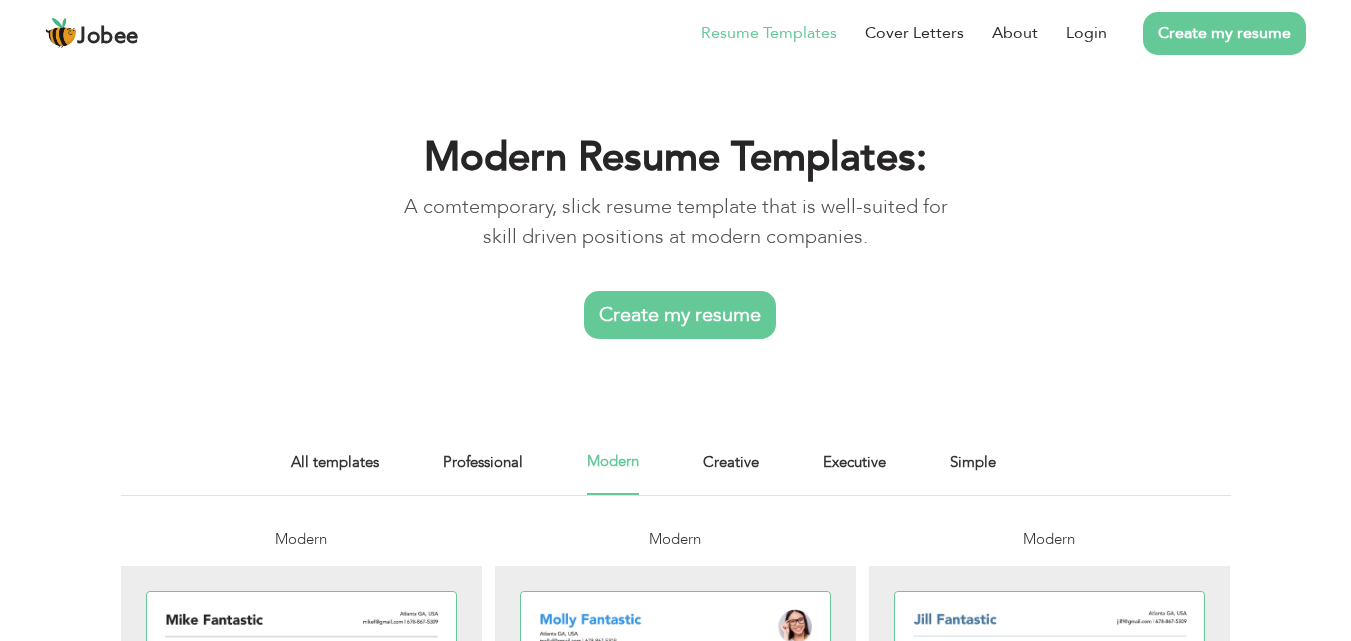 scroll, scrollTop: 0, scrollLeft: 0, axis: both 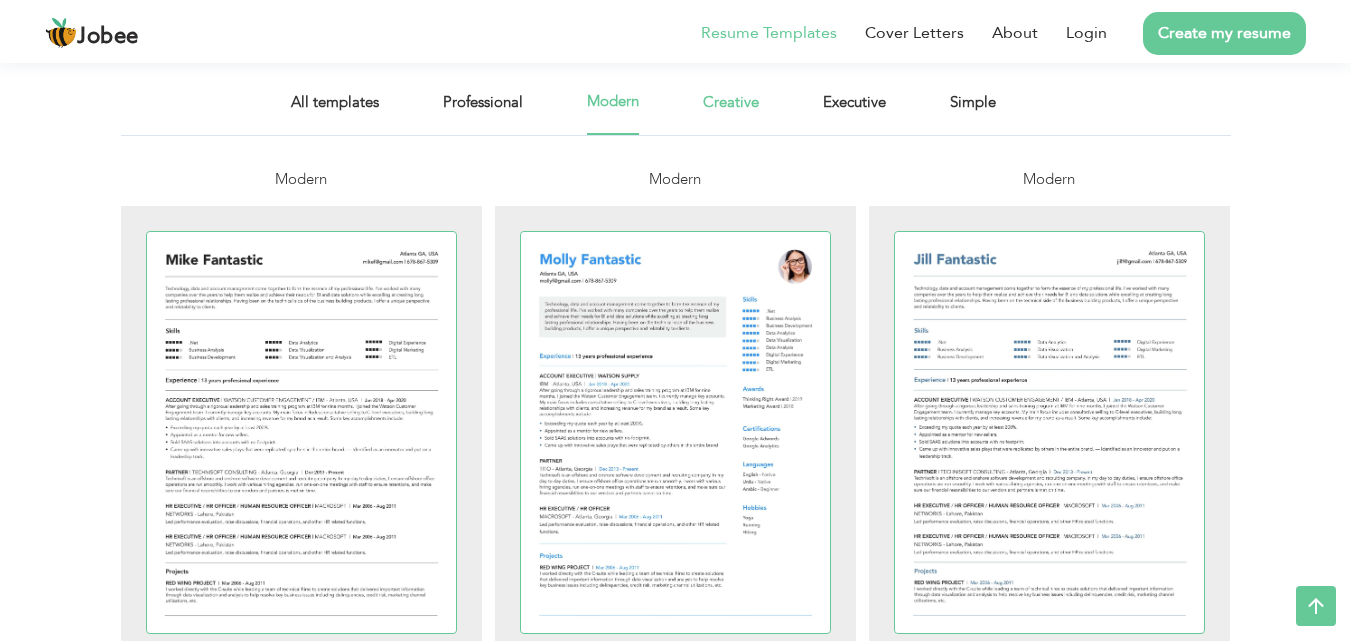 click on "Creative" at bounding box center [731, 112] 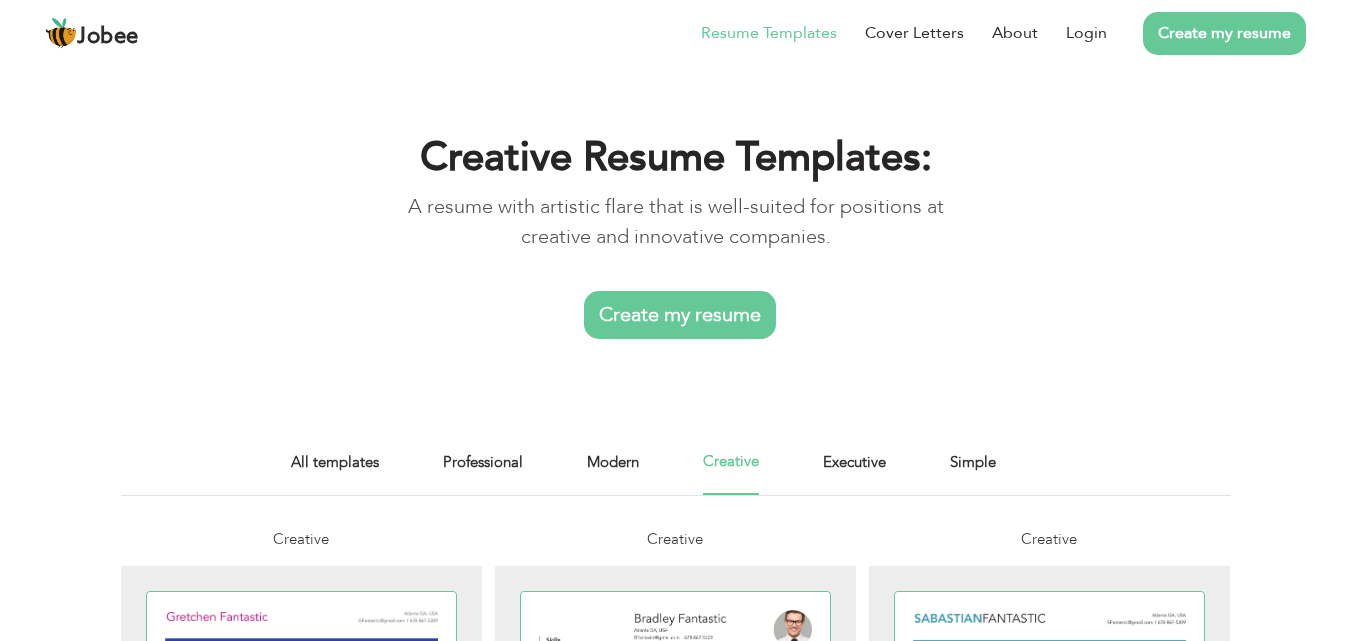 scroll, scrollTop: 0, scrollLeft: 0, axis: both 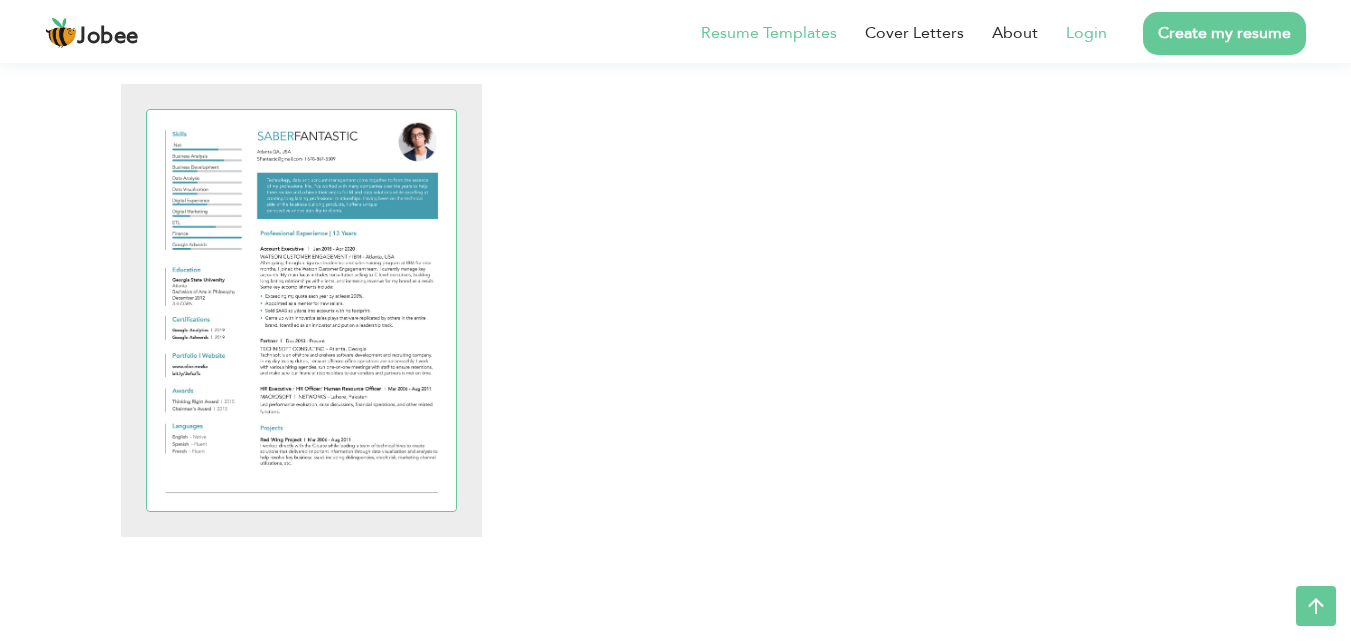 click on "Login" at bounding box center (1086, 33) 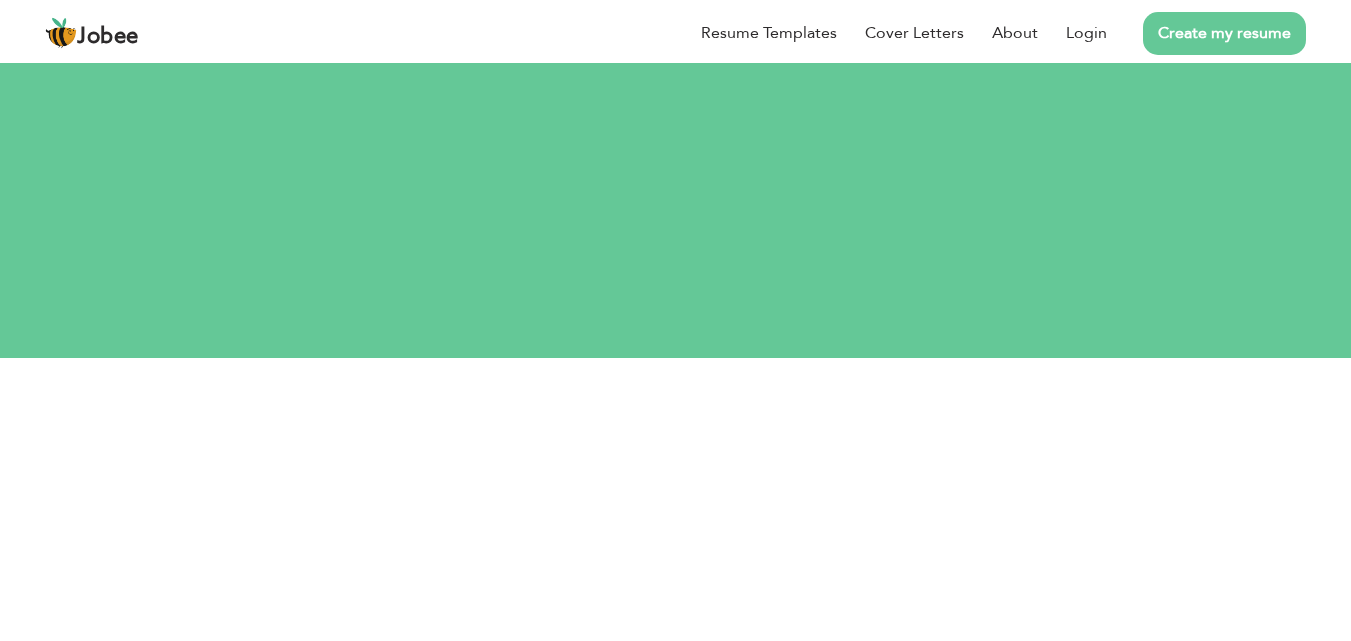 scroll, scrollTop: 0, scrollLeft: 0, axis: both 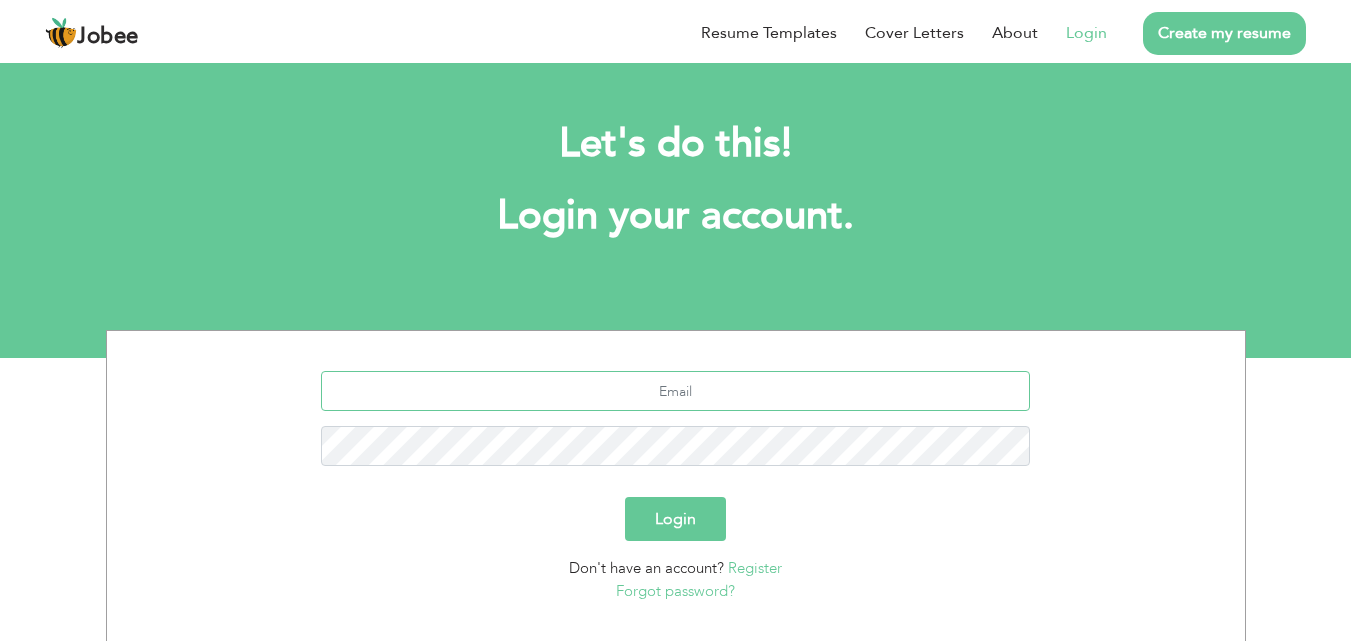 click at bounding box center [675, 391] 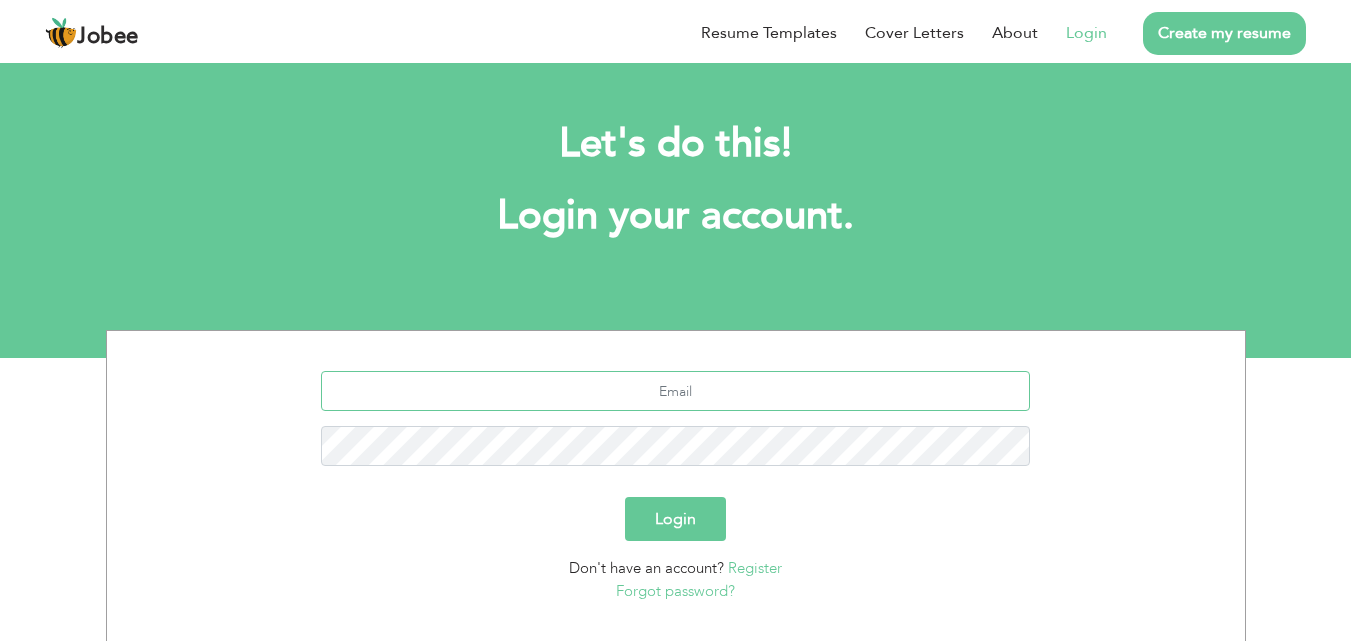 type on "hamadonian@hotmail.com" 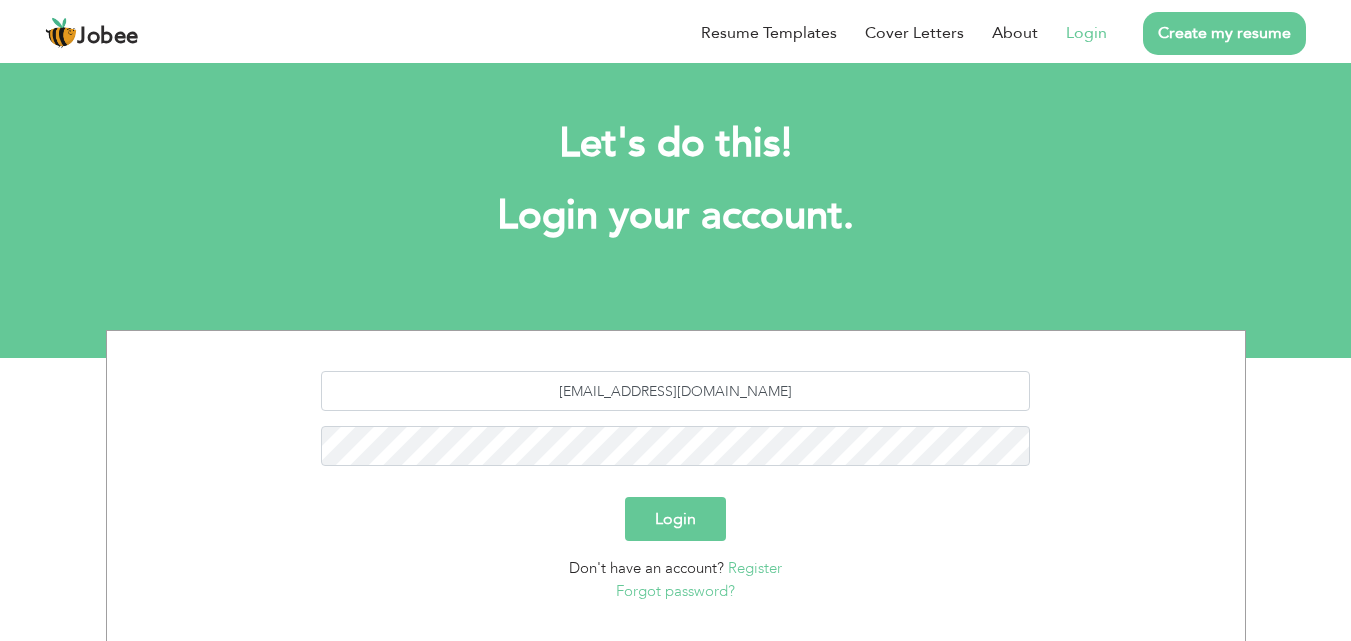 click on "Login" at bounding box center (675, 519) 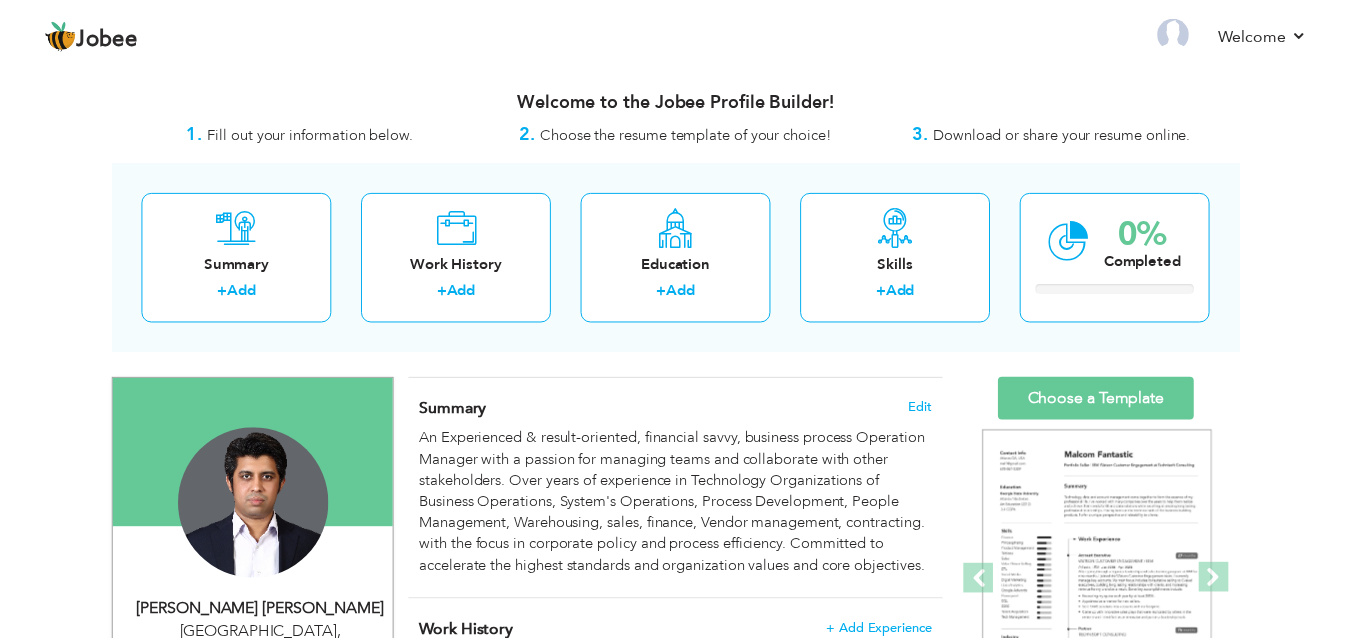scroll, scrollTop: 0, scrollLeft: 0, axis: both 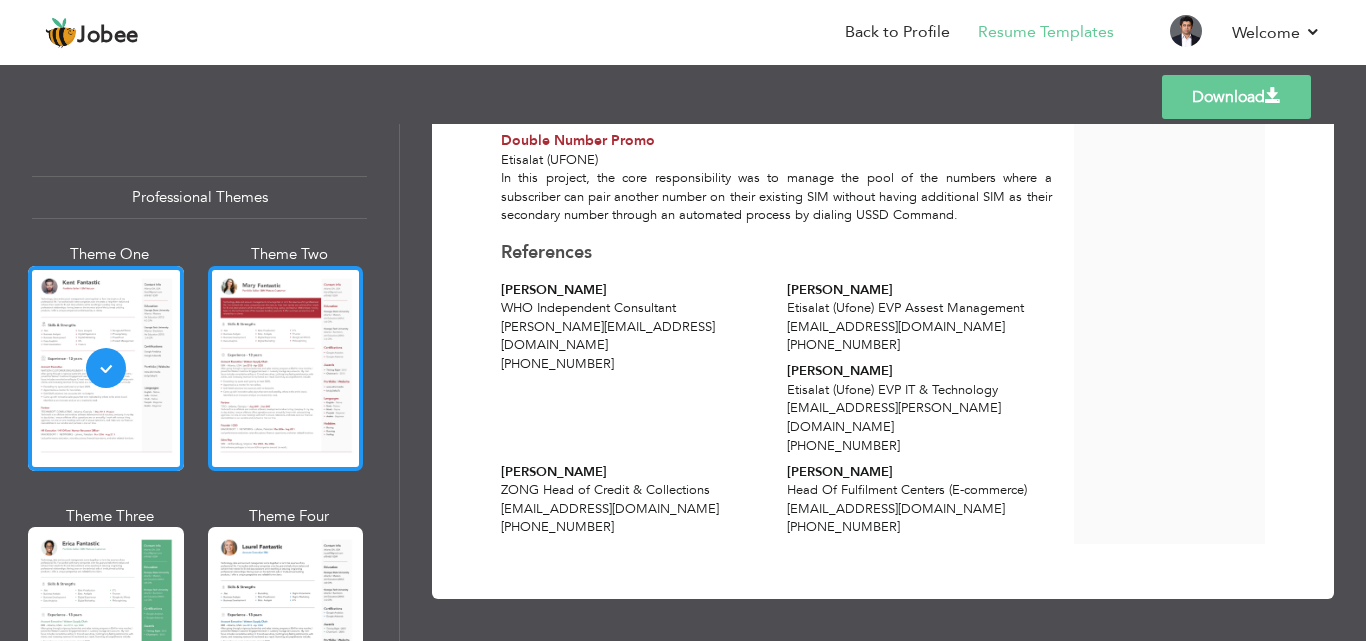 click at bounding box center (286, 368) 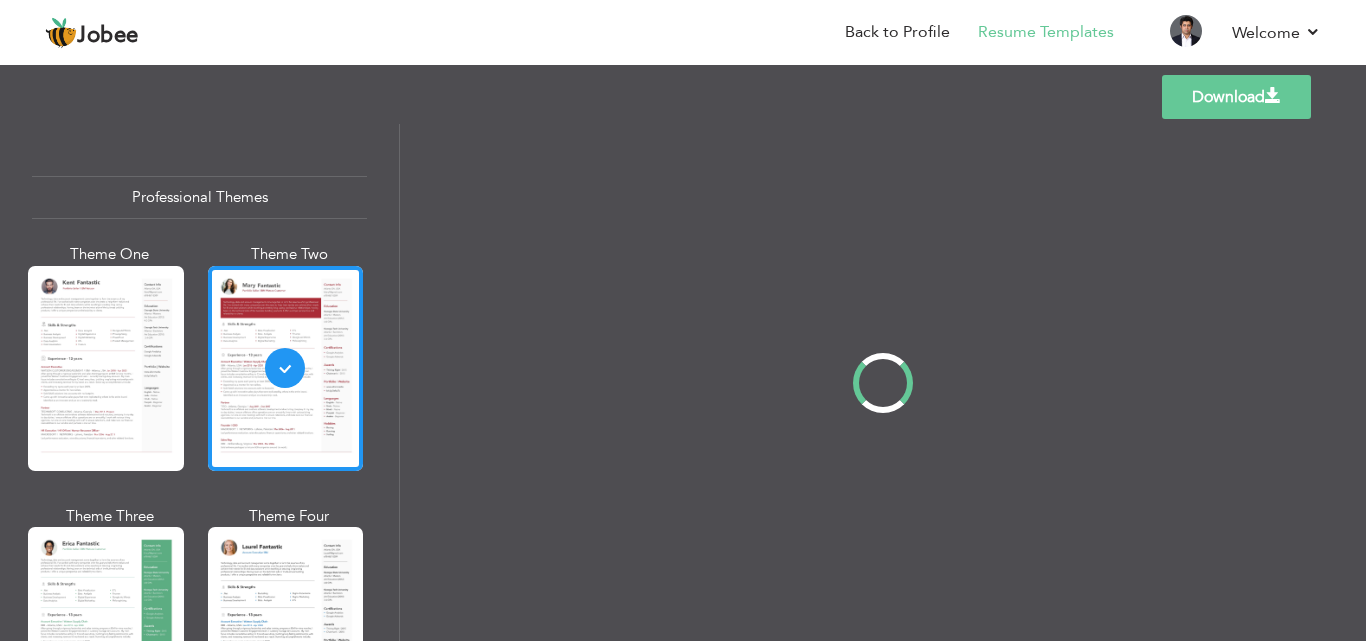 scroll, scrollTop: 0, scrollLeft: 0, axis: both 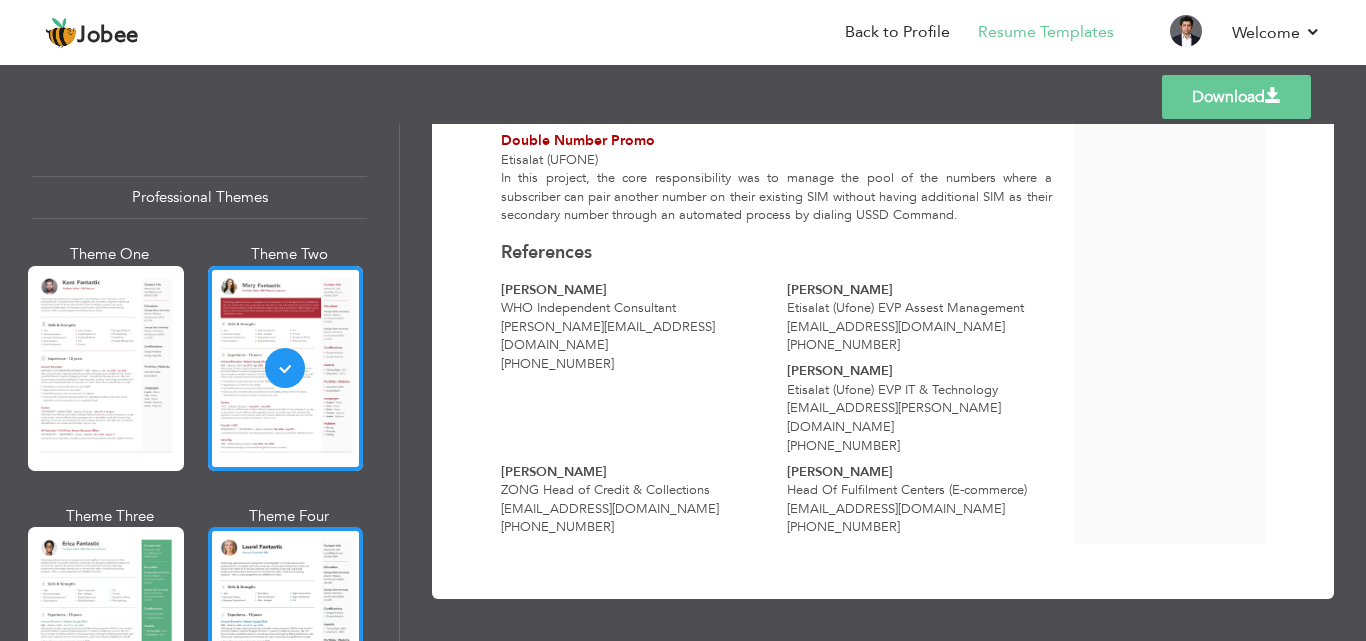 click at bounding box center (286, 629) 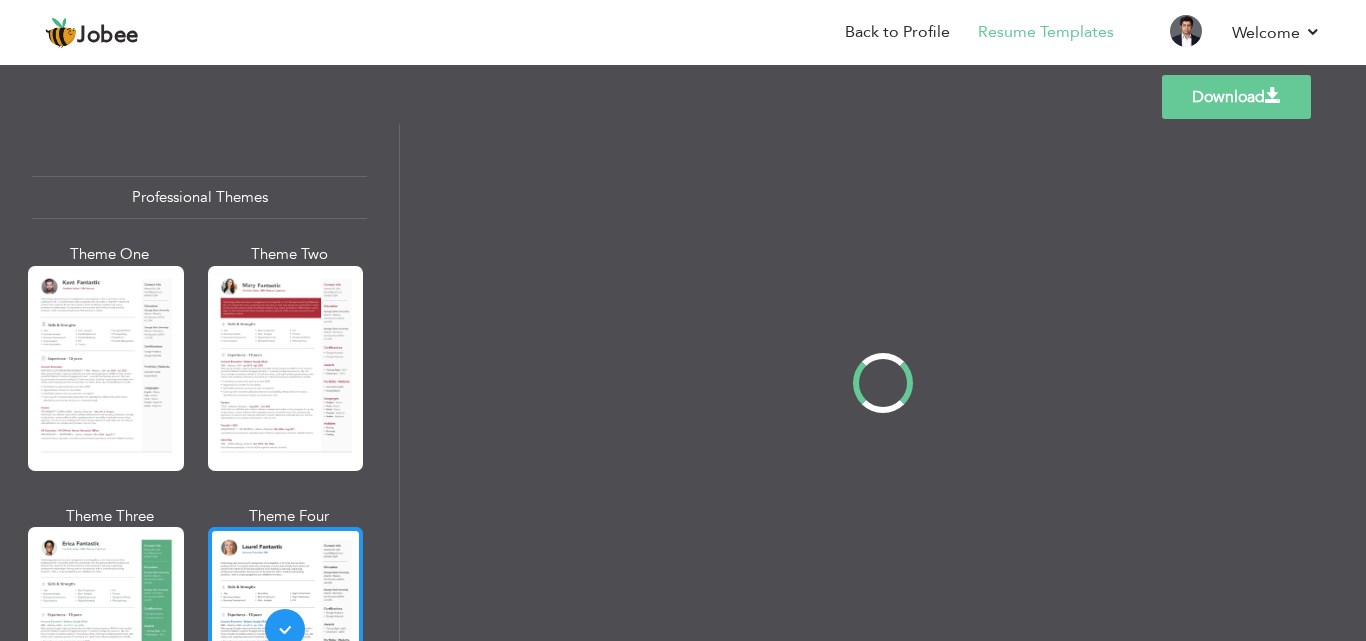 scroll, scrollTop: 0, scrollLeft: 0, axis: both 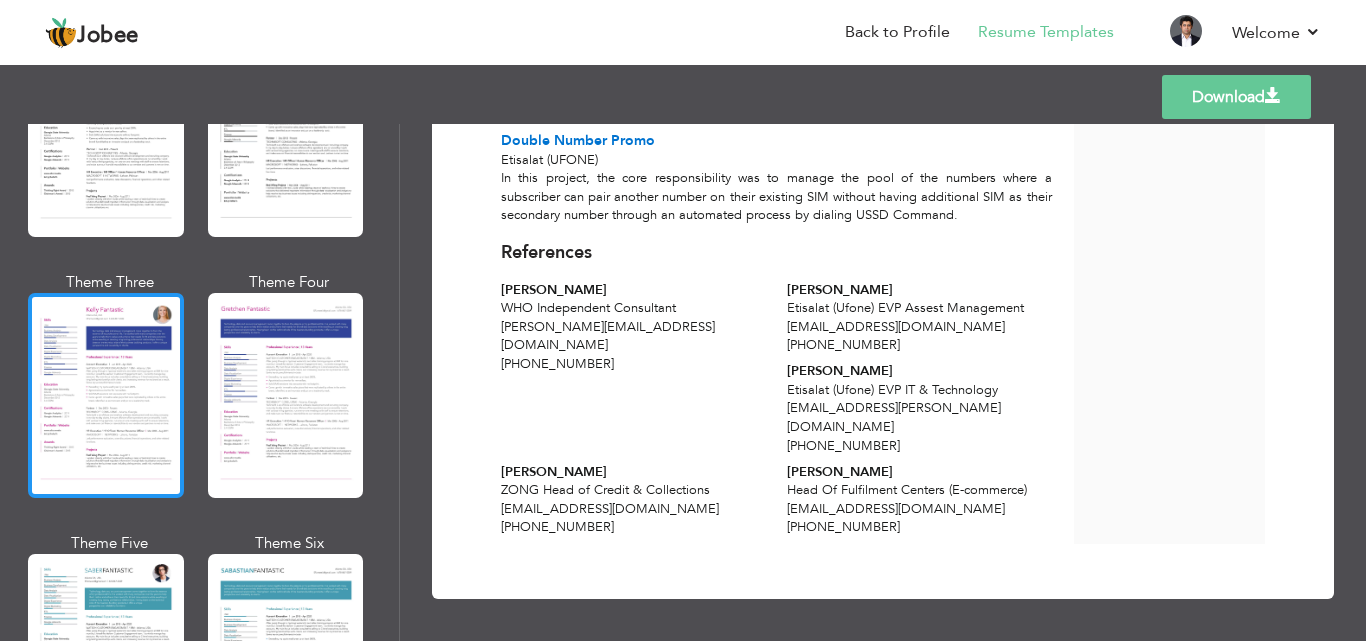 click at bounding box center [106, 395] 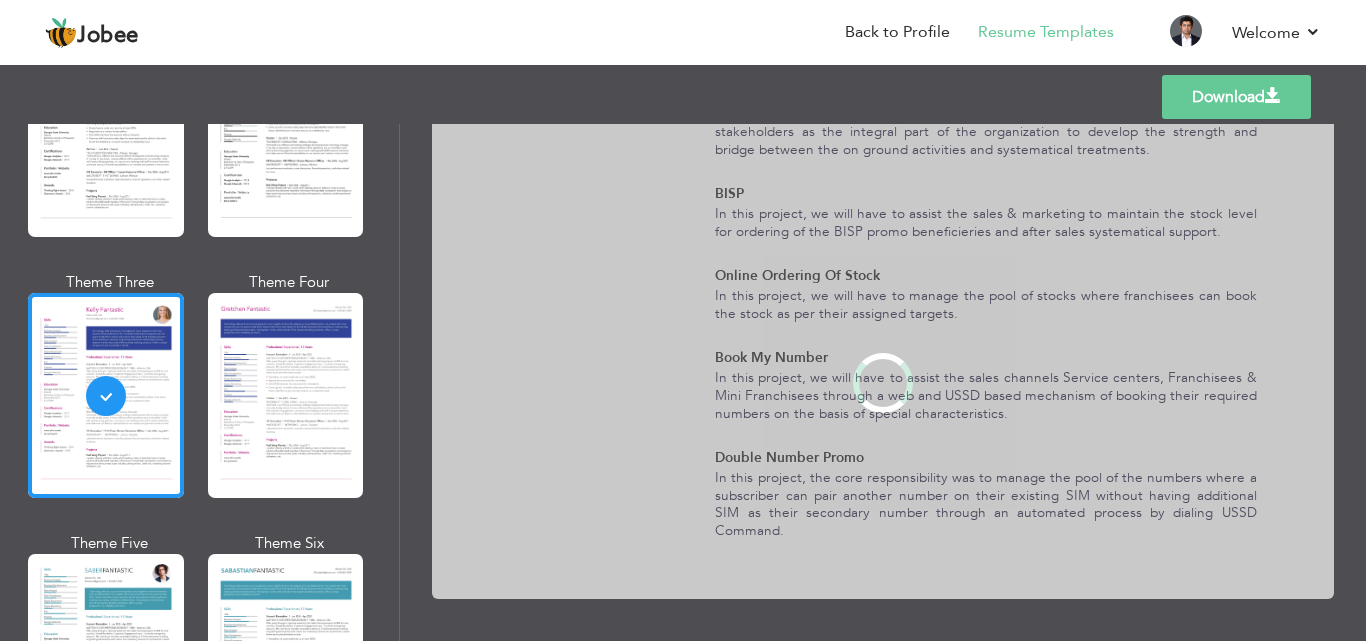 scroll, scrollTop: 0, scrollLeft: 0, axis: both 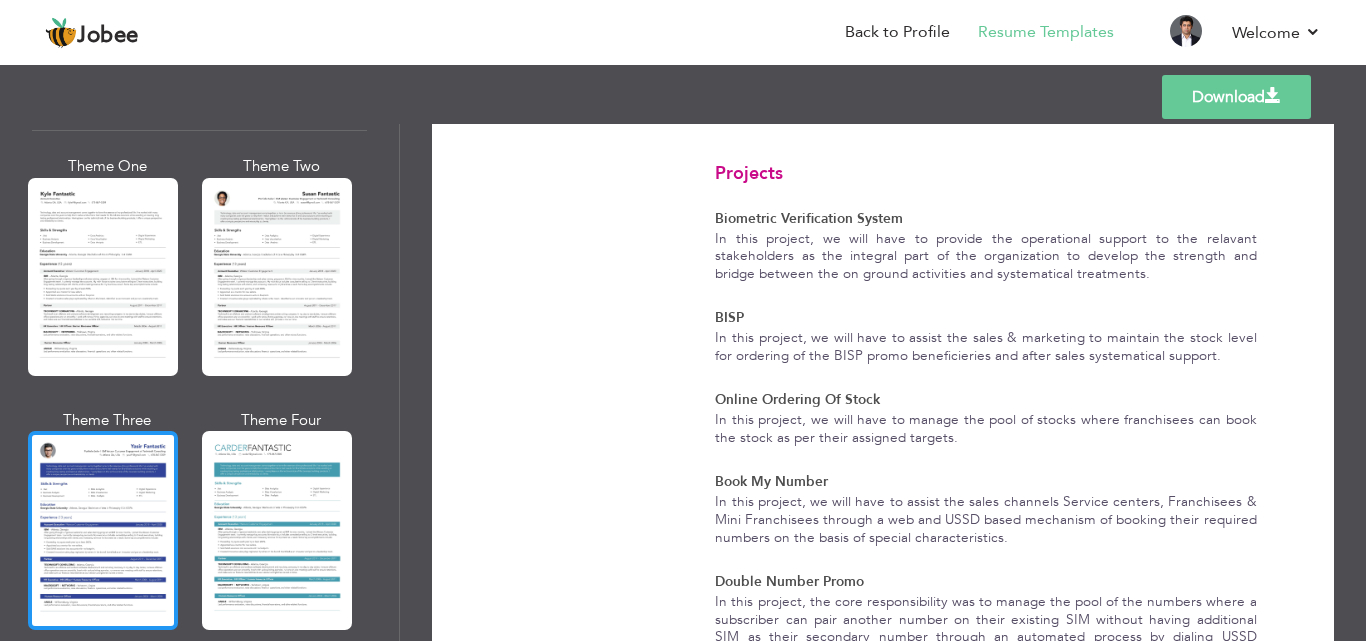 click at bounding box center (103, 530) 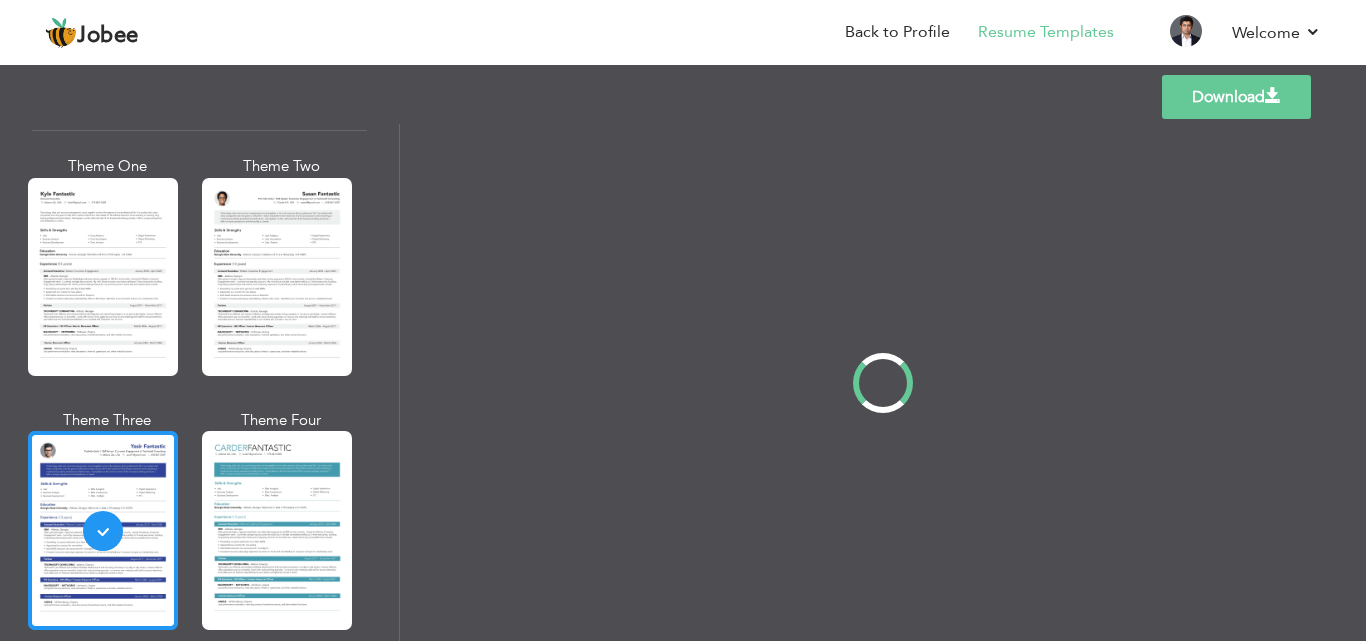 scroll, scrollTop: 0, scrollLeft: 0, axis: both 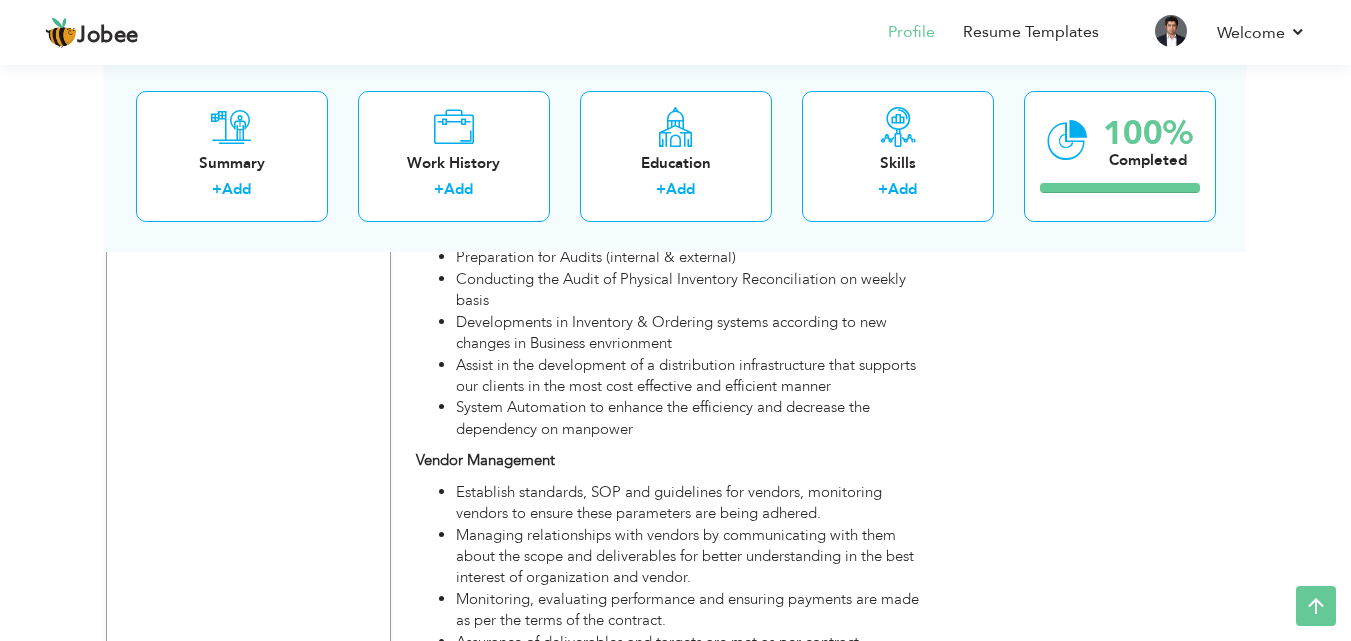 click on "Vendor Management" at bounding box center [675, 460] 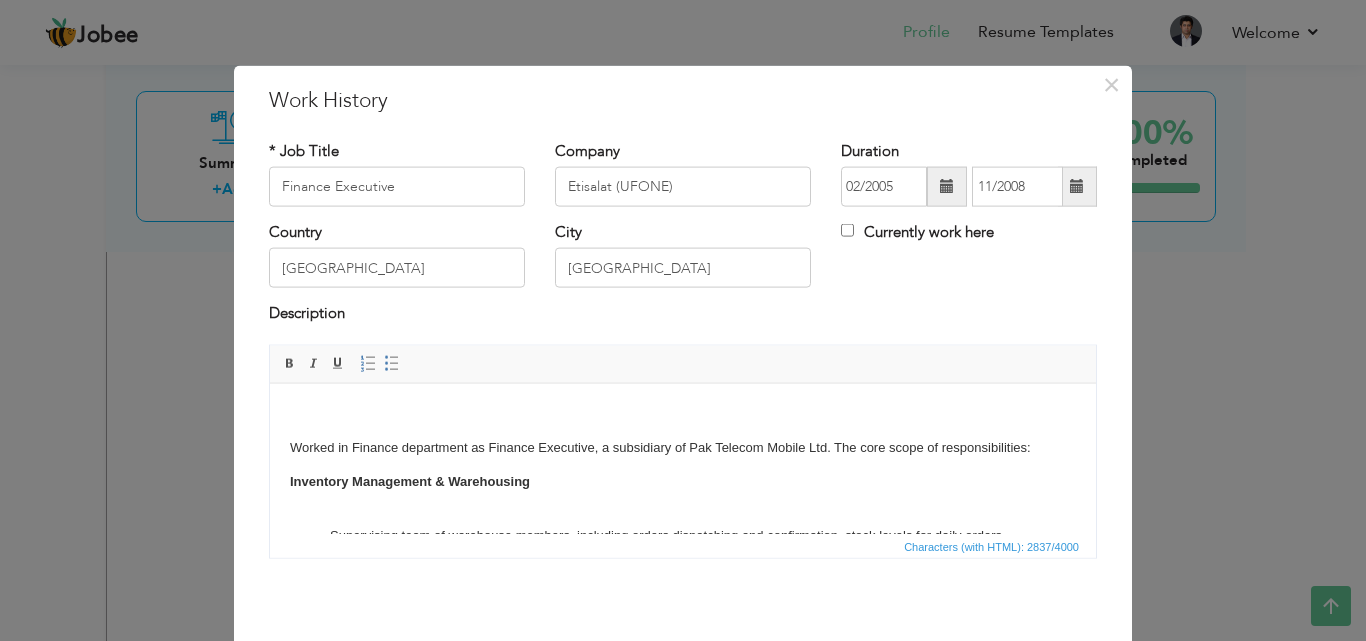 click at bounding box center (683, 413) 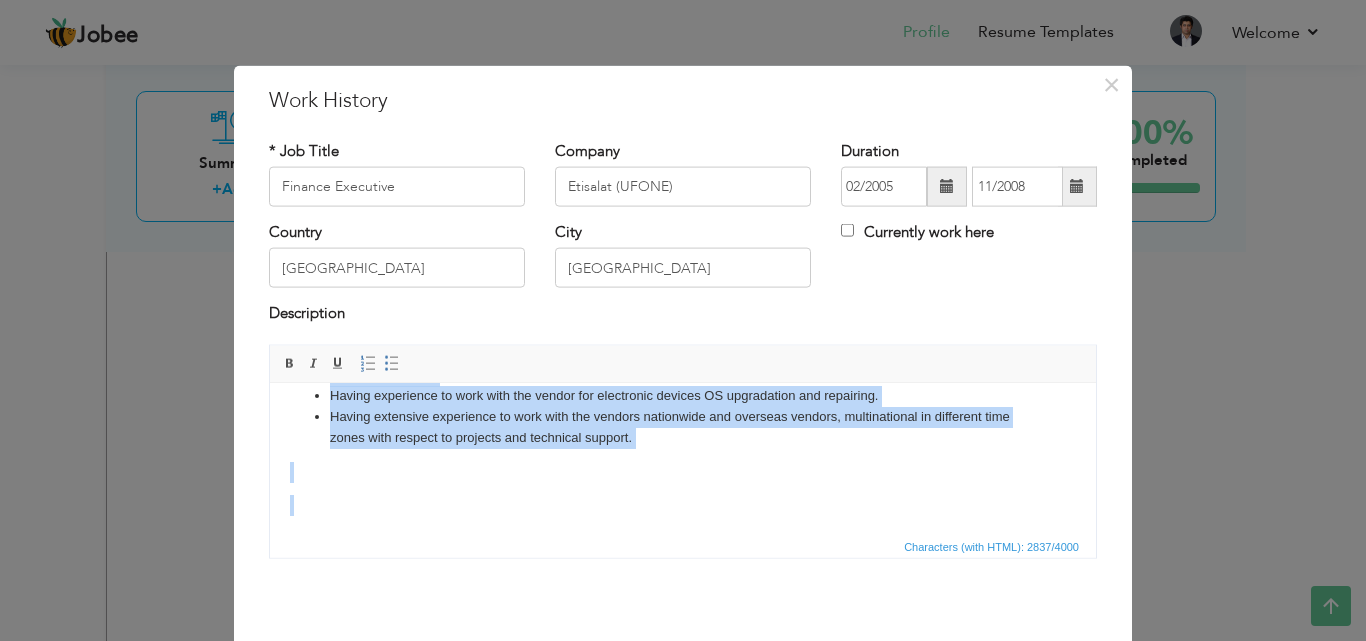 scroll, scrollTop: 0, scrollLeft: 0, axis: both 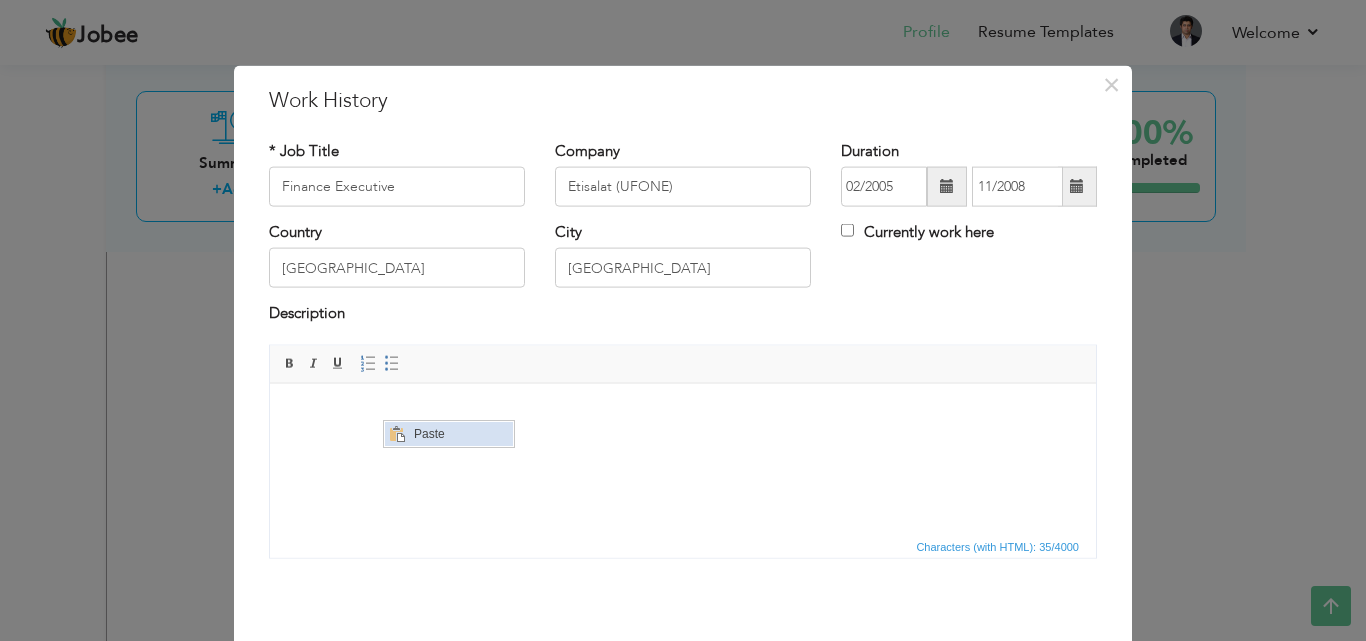 click at bounding box center [396, 434] 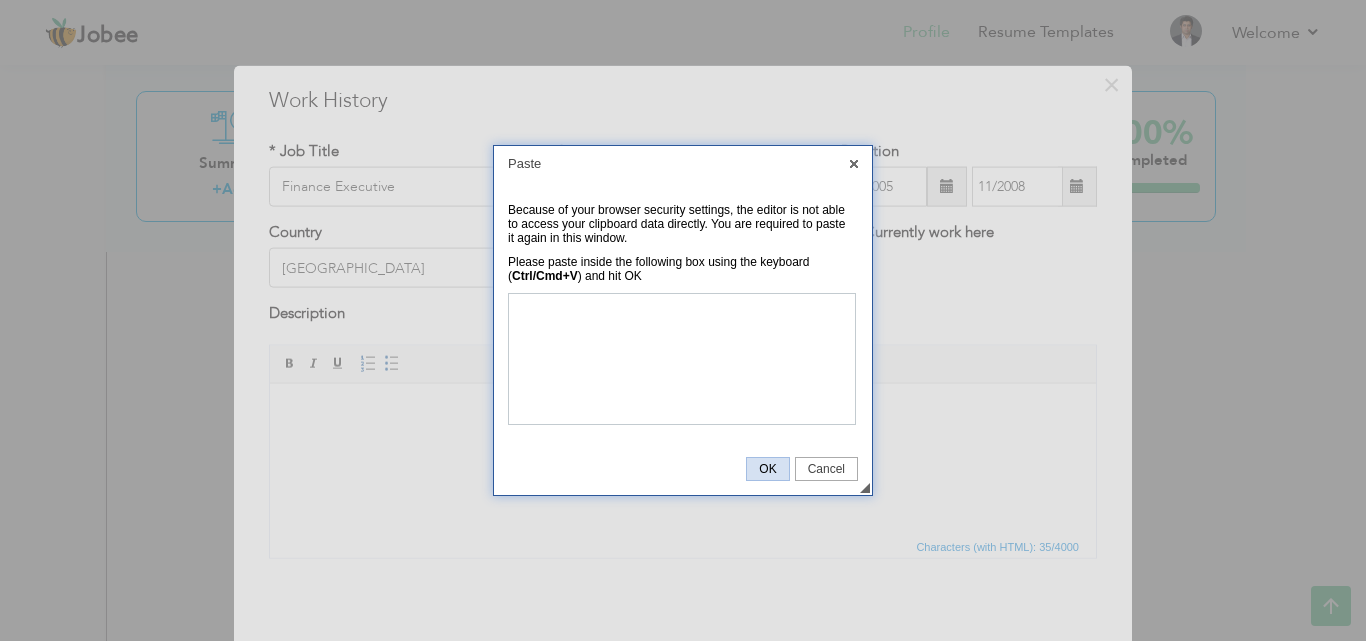 click on "OK" at bounding box center [767, 469] 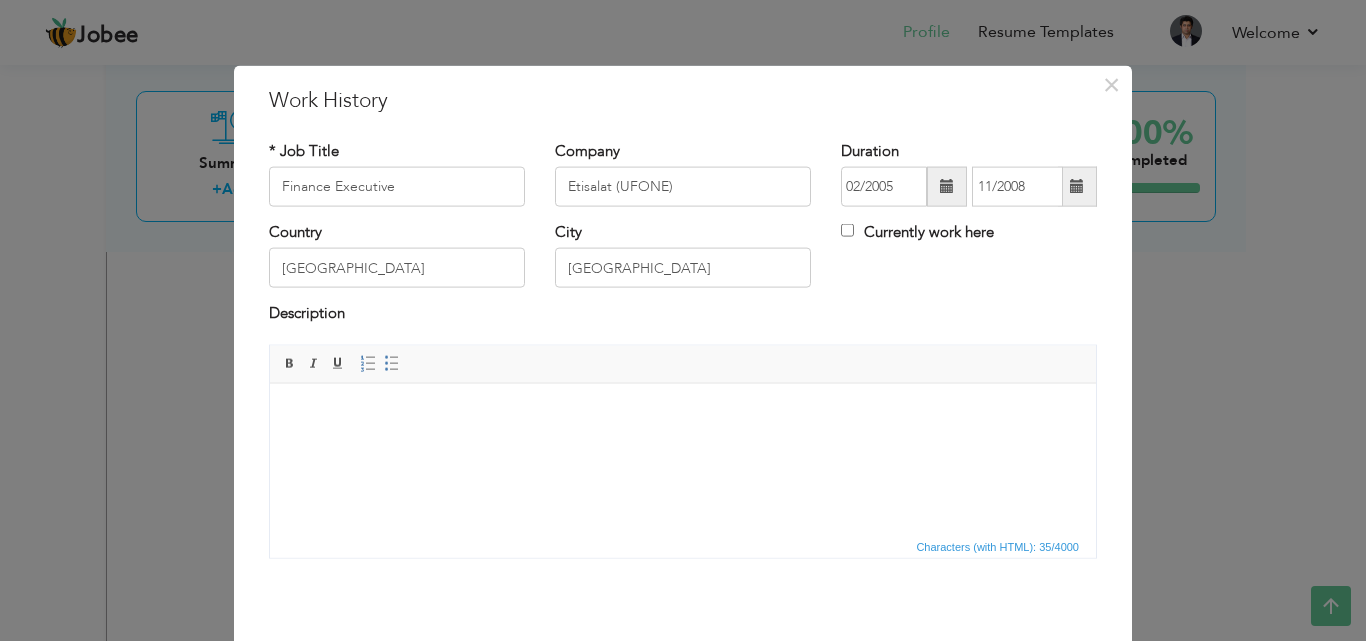 click at bounding box center [683, 430] 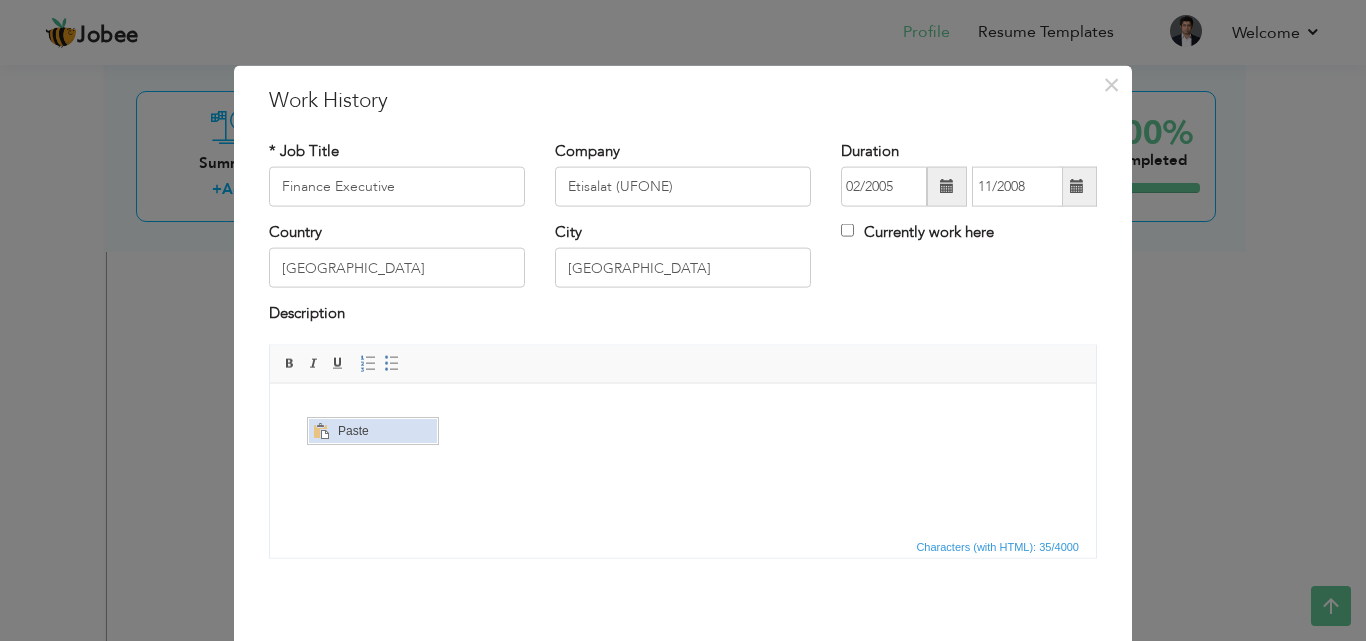 click on "Paste" at bounding box center (384, 431) 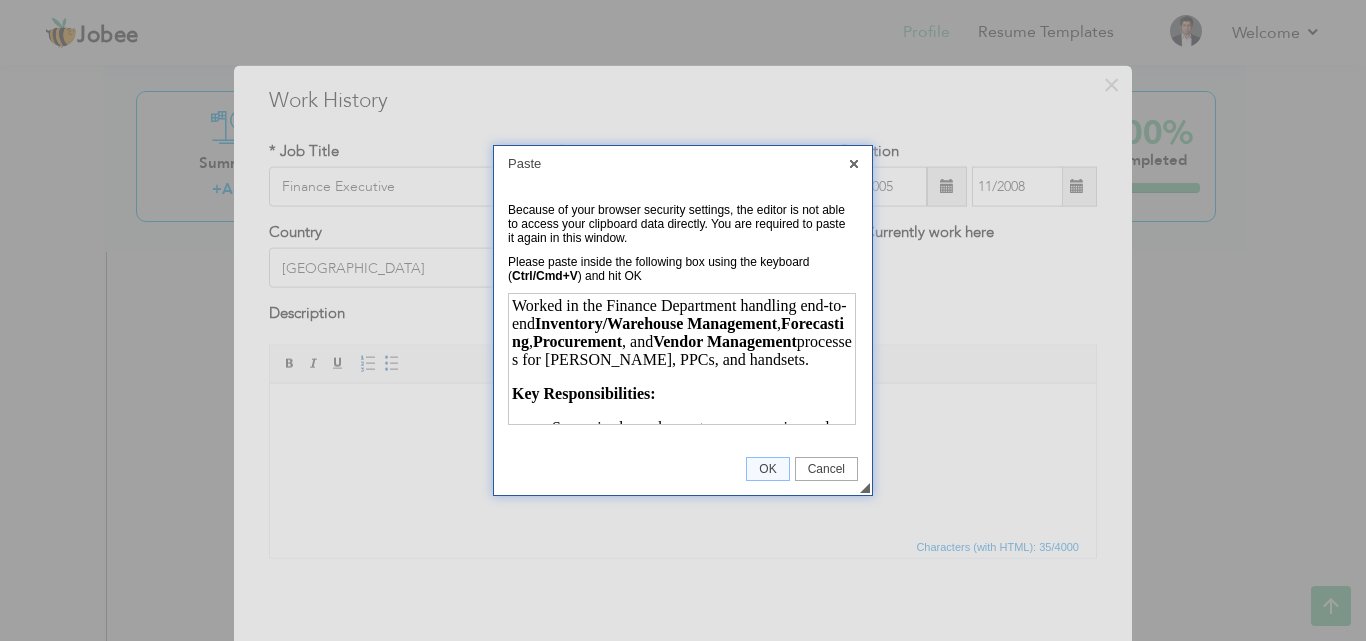 scroll, scrollTop: 335, scrollLeft: 0, axis: vertical 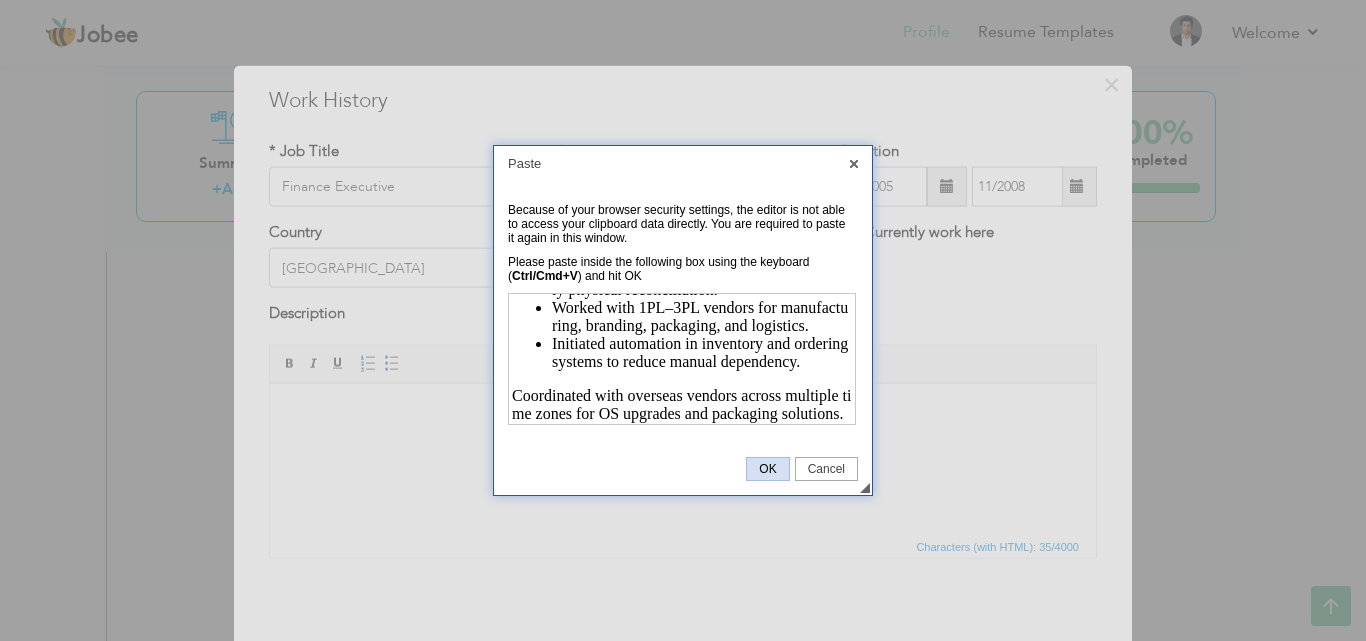 click on "OK" at bounding box center [767, 469] 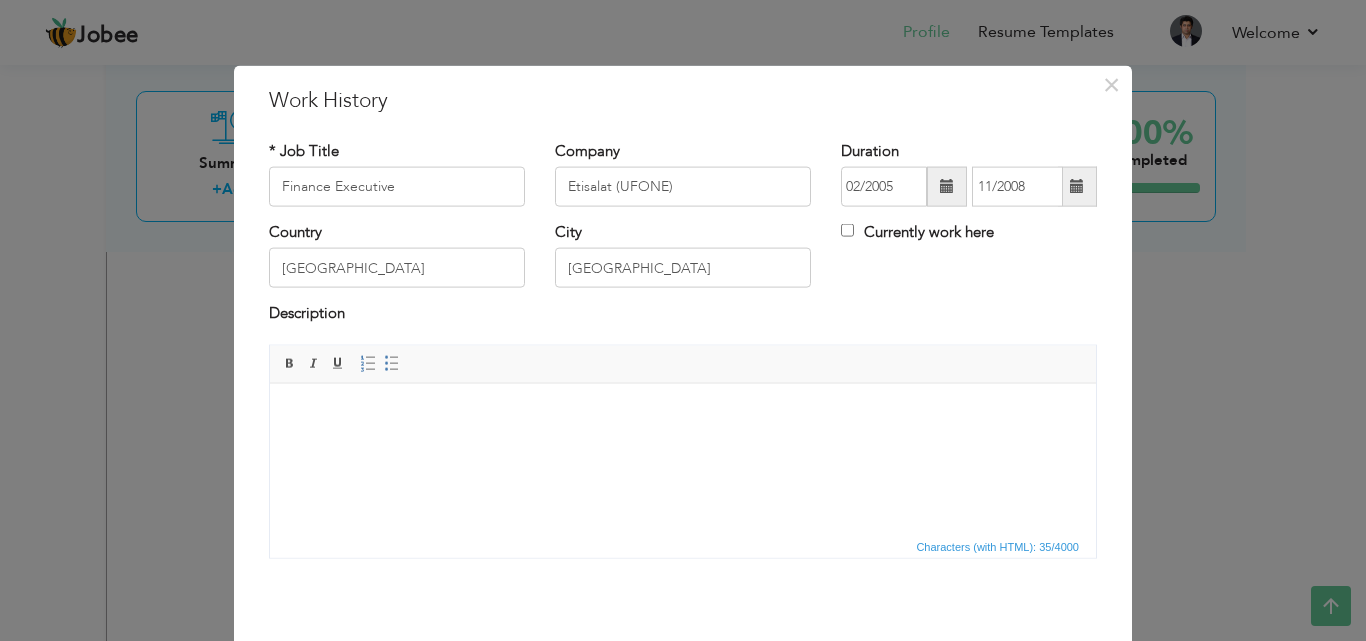 scroll, scrollTop: 6, scrollLeft: 0, axis: vertical 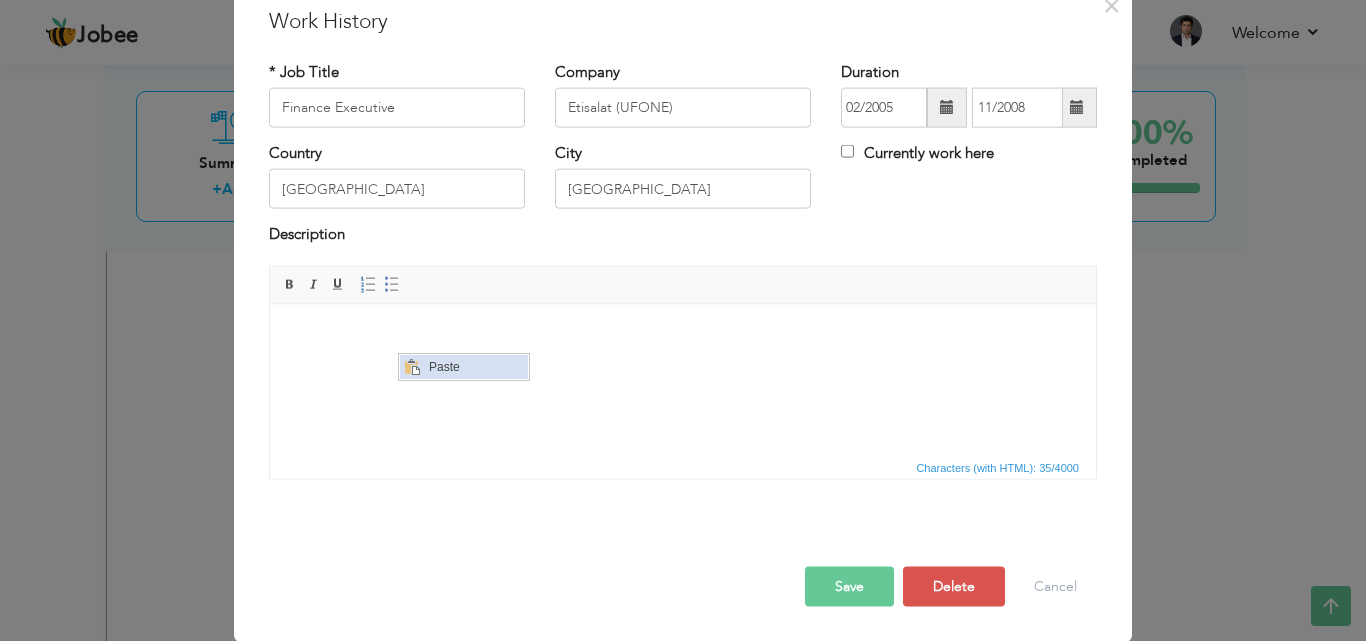 click on "Paste" at bounding box center [475, 367] 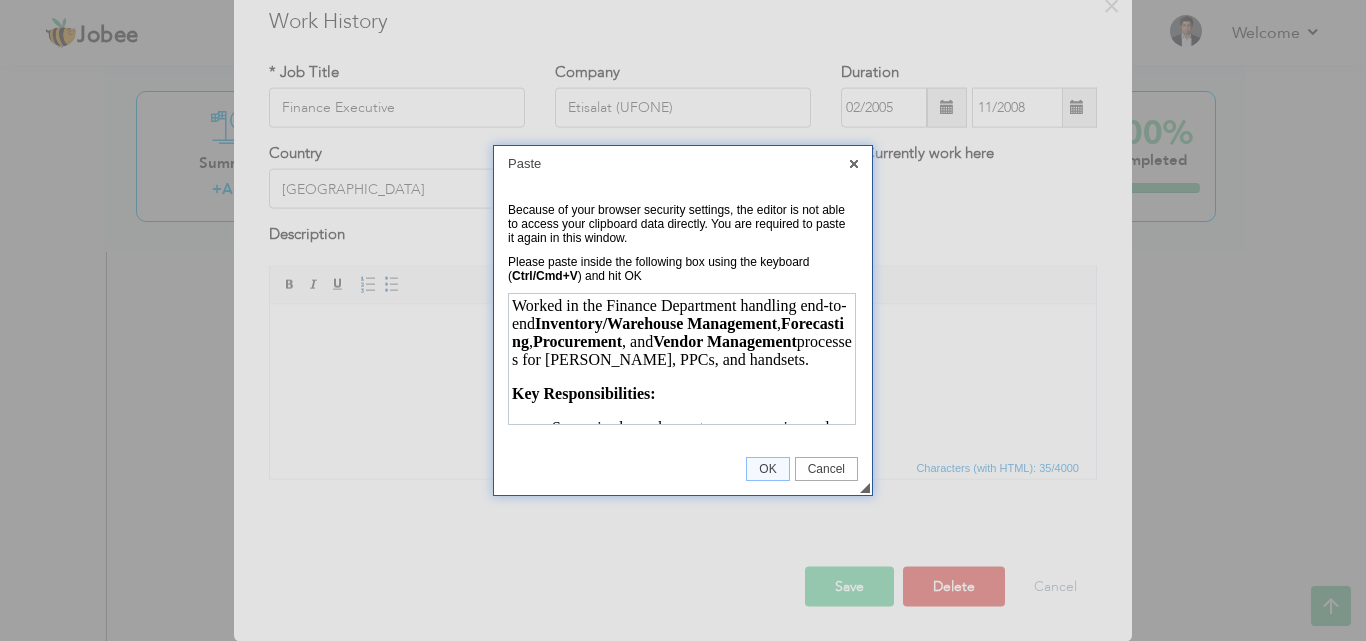 scroll, scrollTop: 335, scrollLeft: 0, axis: vertical 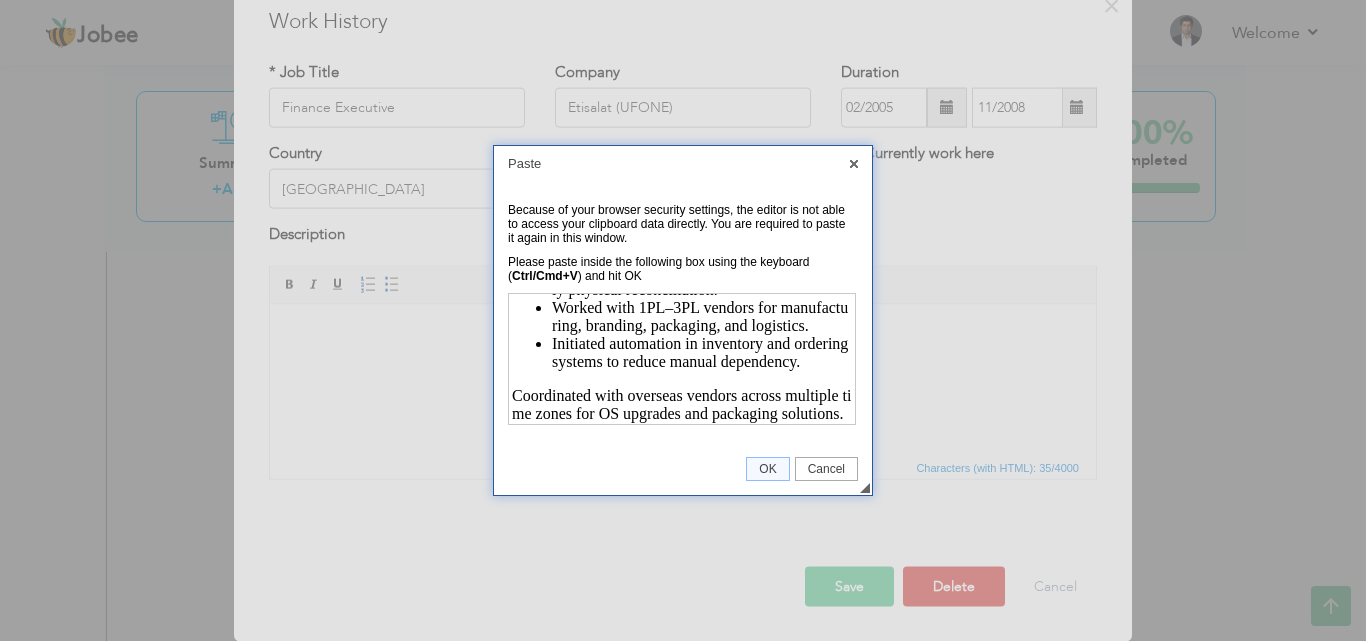 click on "Initiated automation in inventory and ordering systems
to reduce manual dependency." at bounding box center [701, 352] 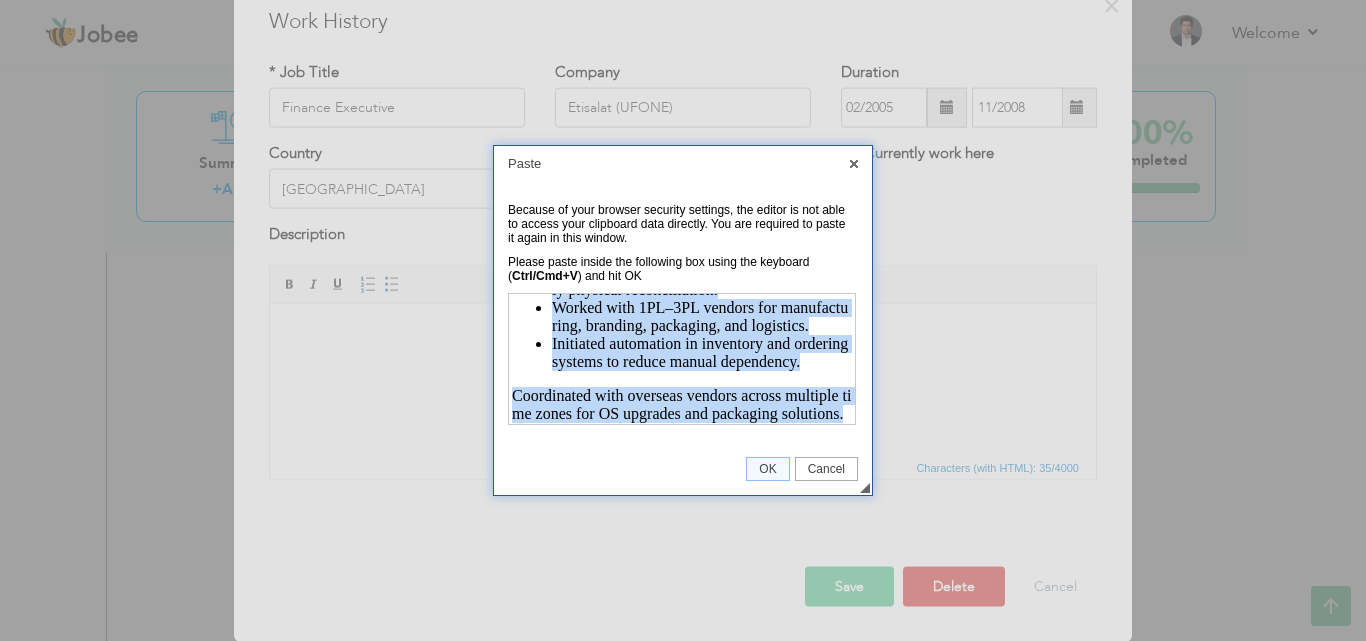 type 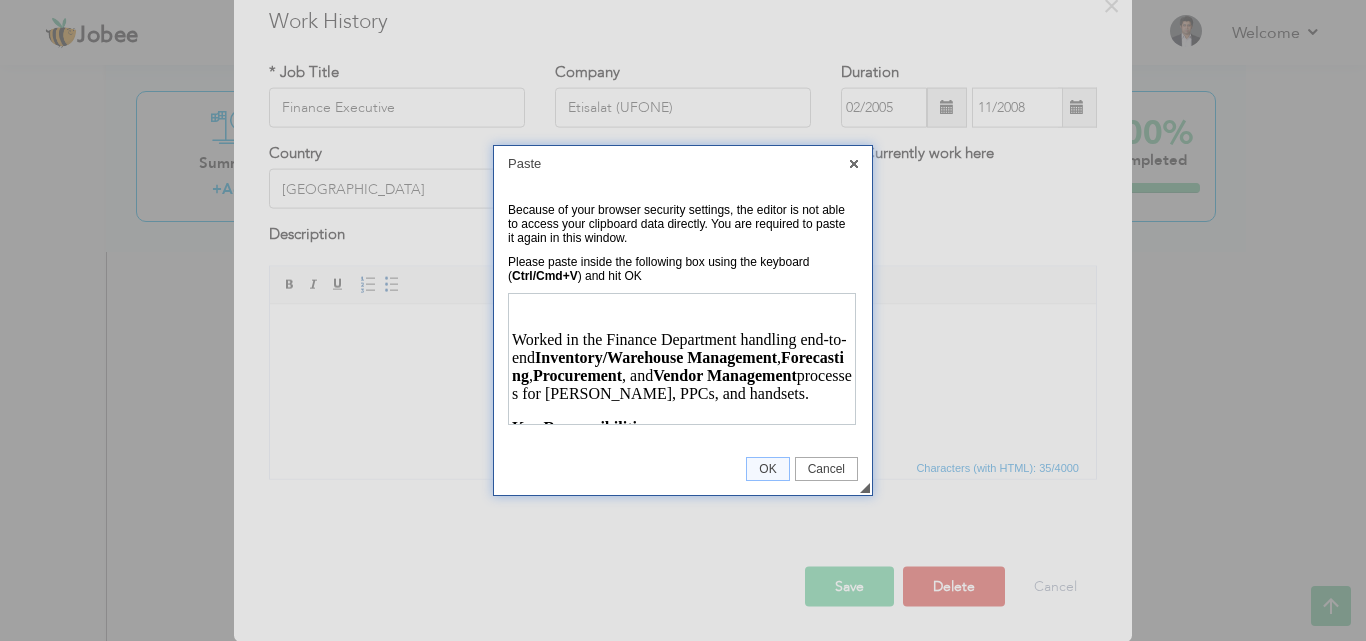 scroll, scrollTop: 404, scrollLeft: 0, axis: vertical 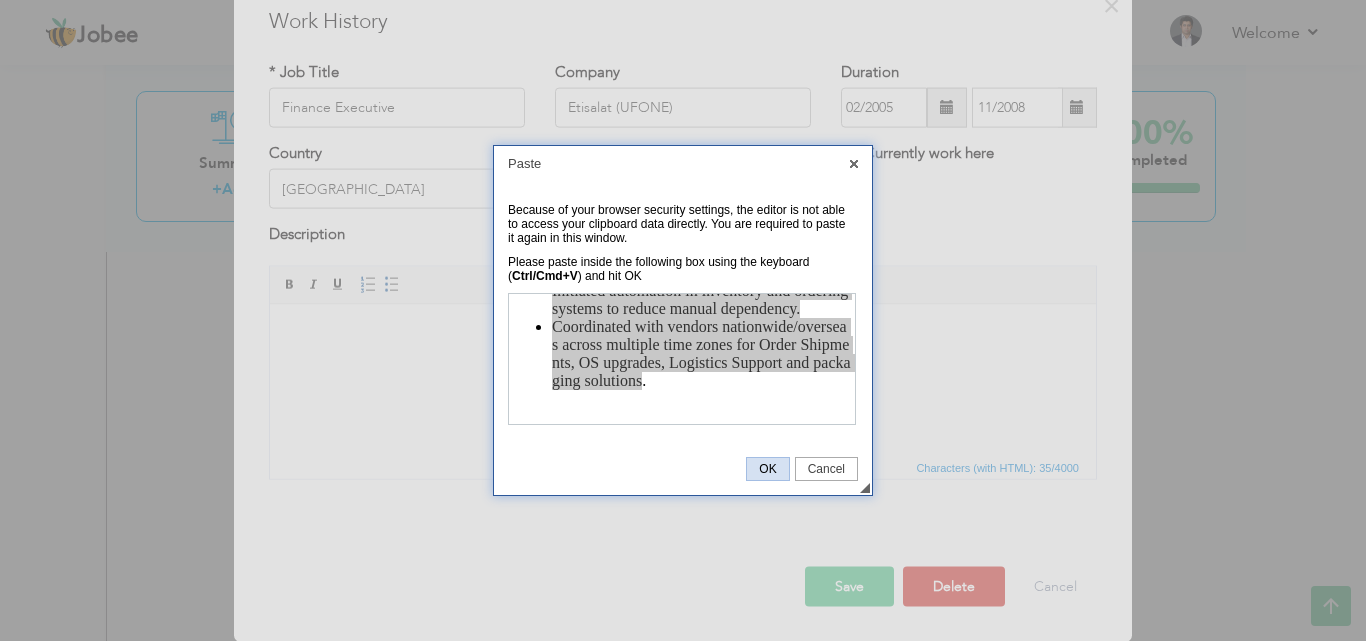 click on "OK" at bounding box center [767, 469] 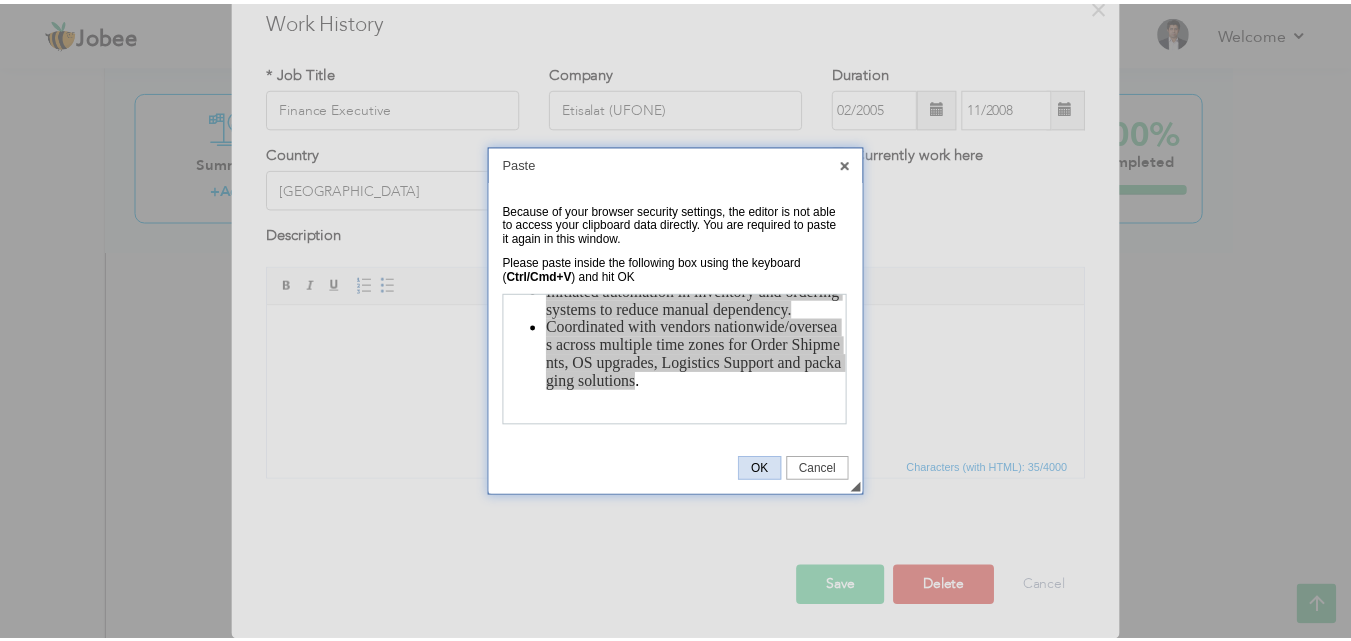 scroll, scrollTop: 0, scrollLeft: 0, axis: both 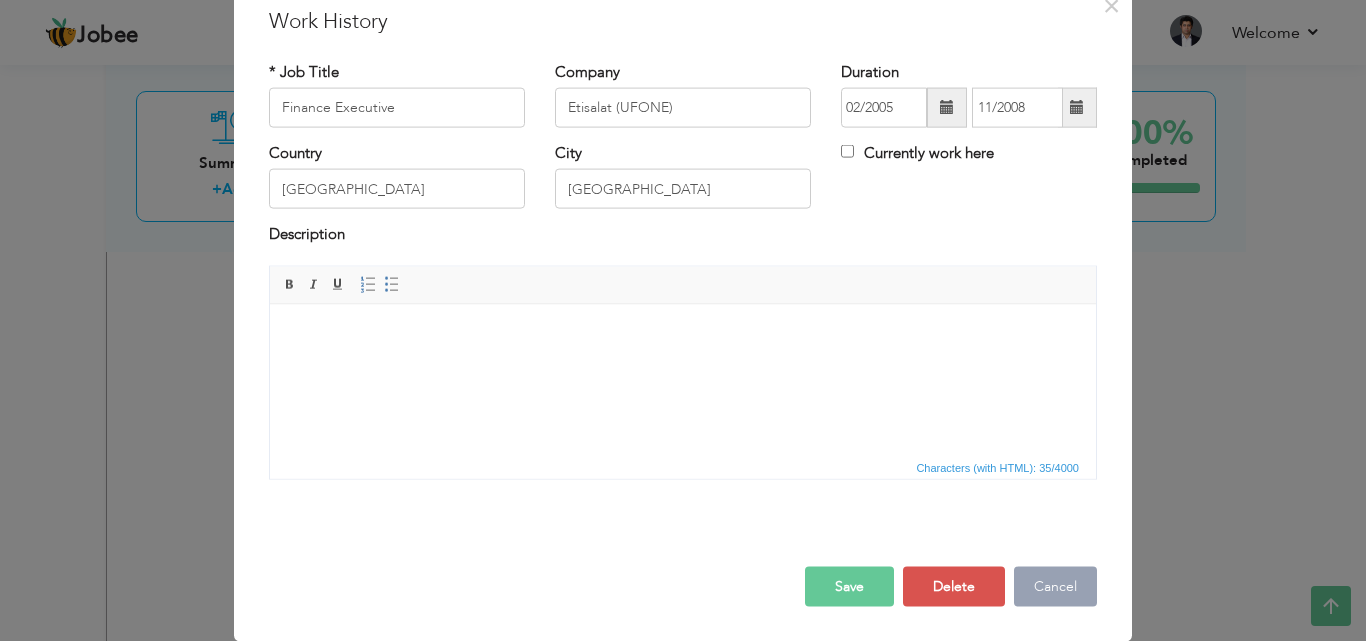 click on "Cancel" at bounding box center [1055, 586] 